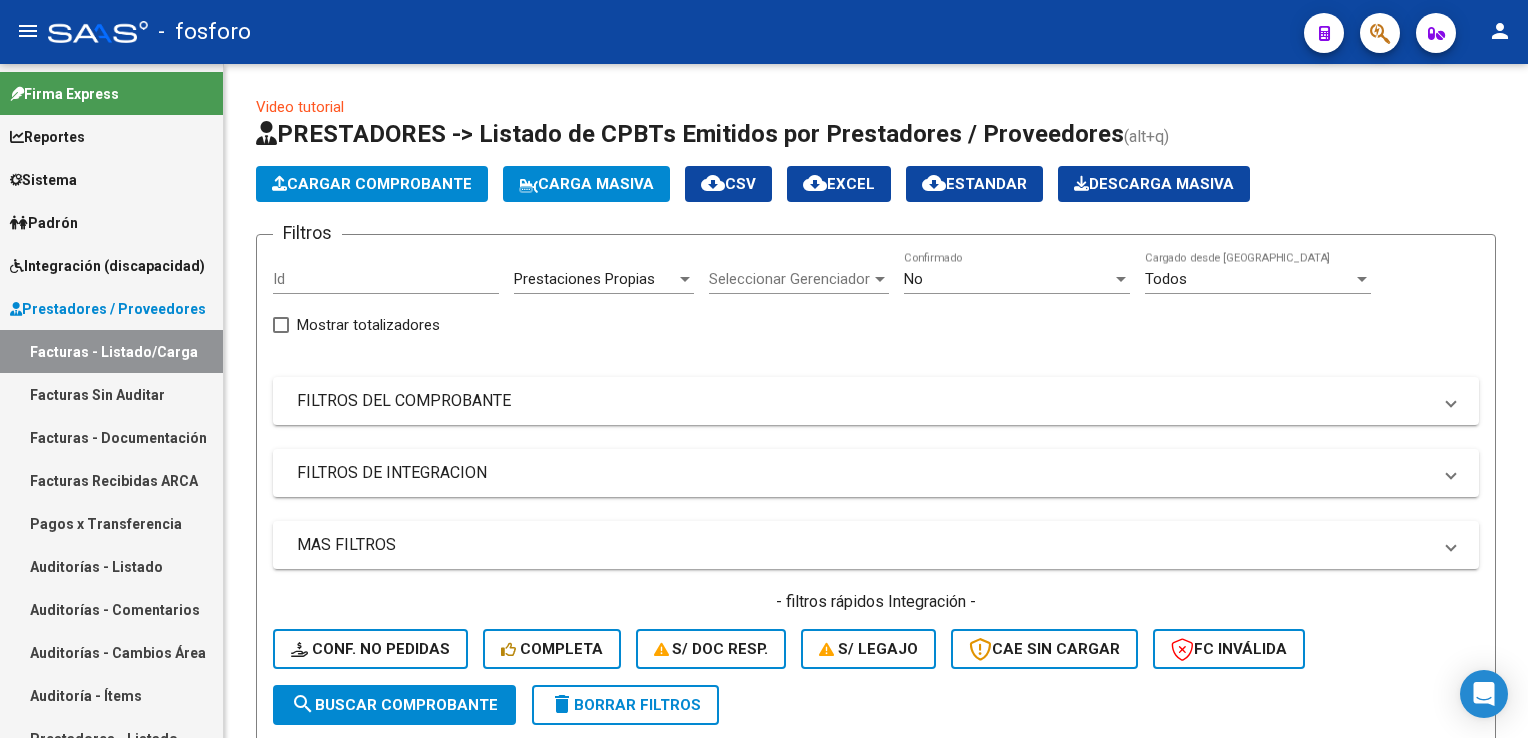 scroll, scrollTop: 0, scrollLeft: 0, axis: both 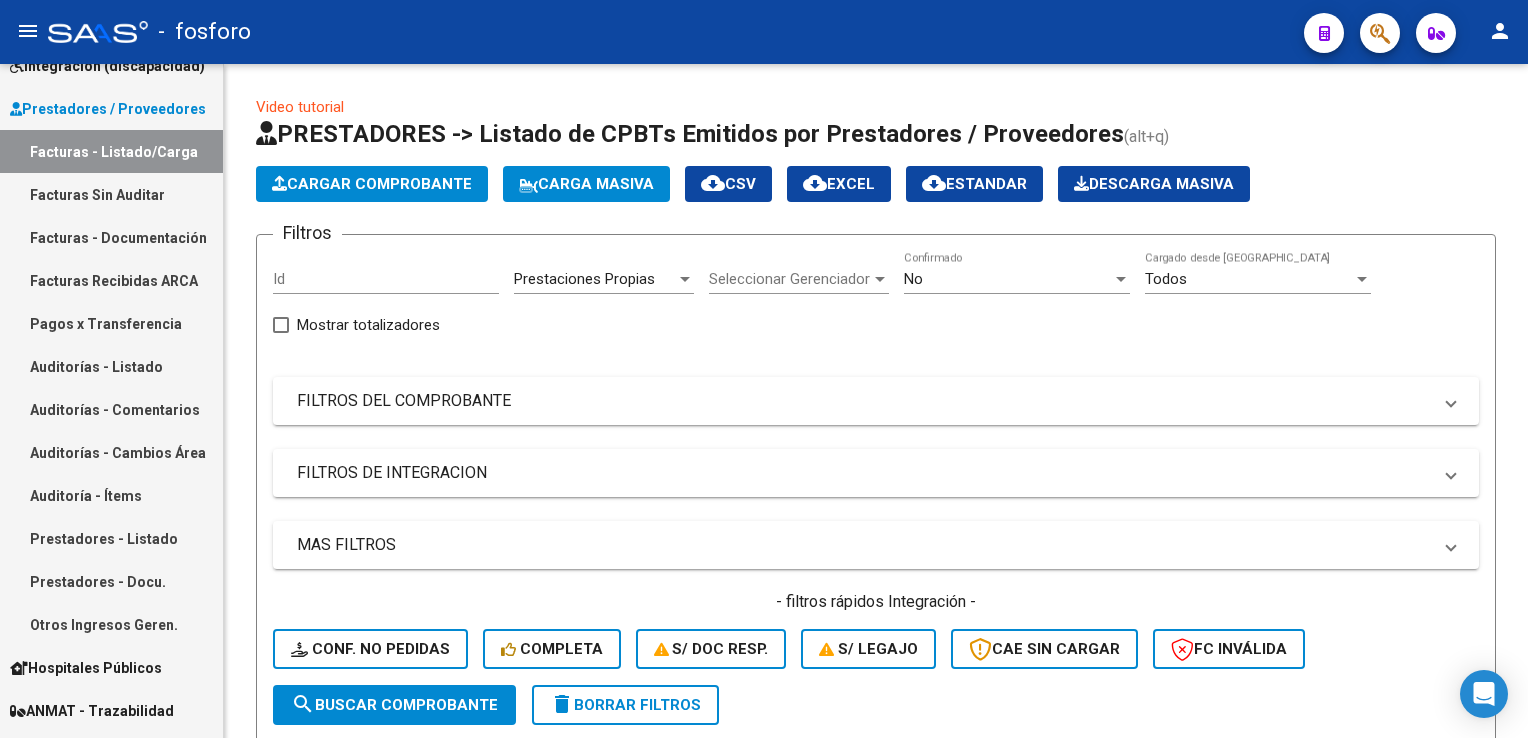 click 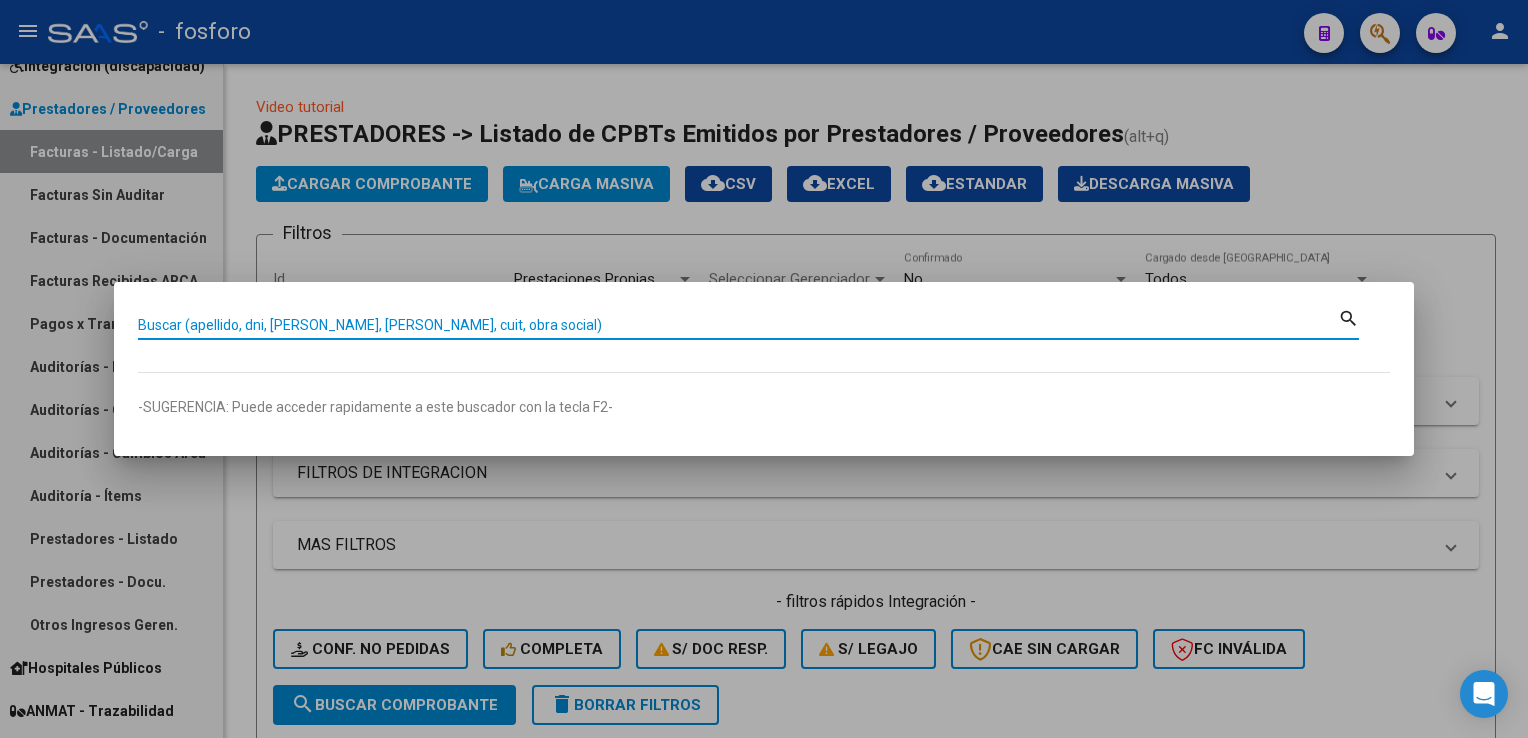 click on "Buscar (apellido, dni, [PERSON_NAME], [PERSON_NAME], cuit, obra social)" at bounding box center [738, 325] 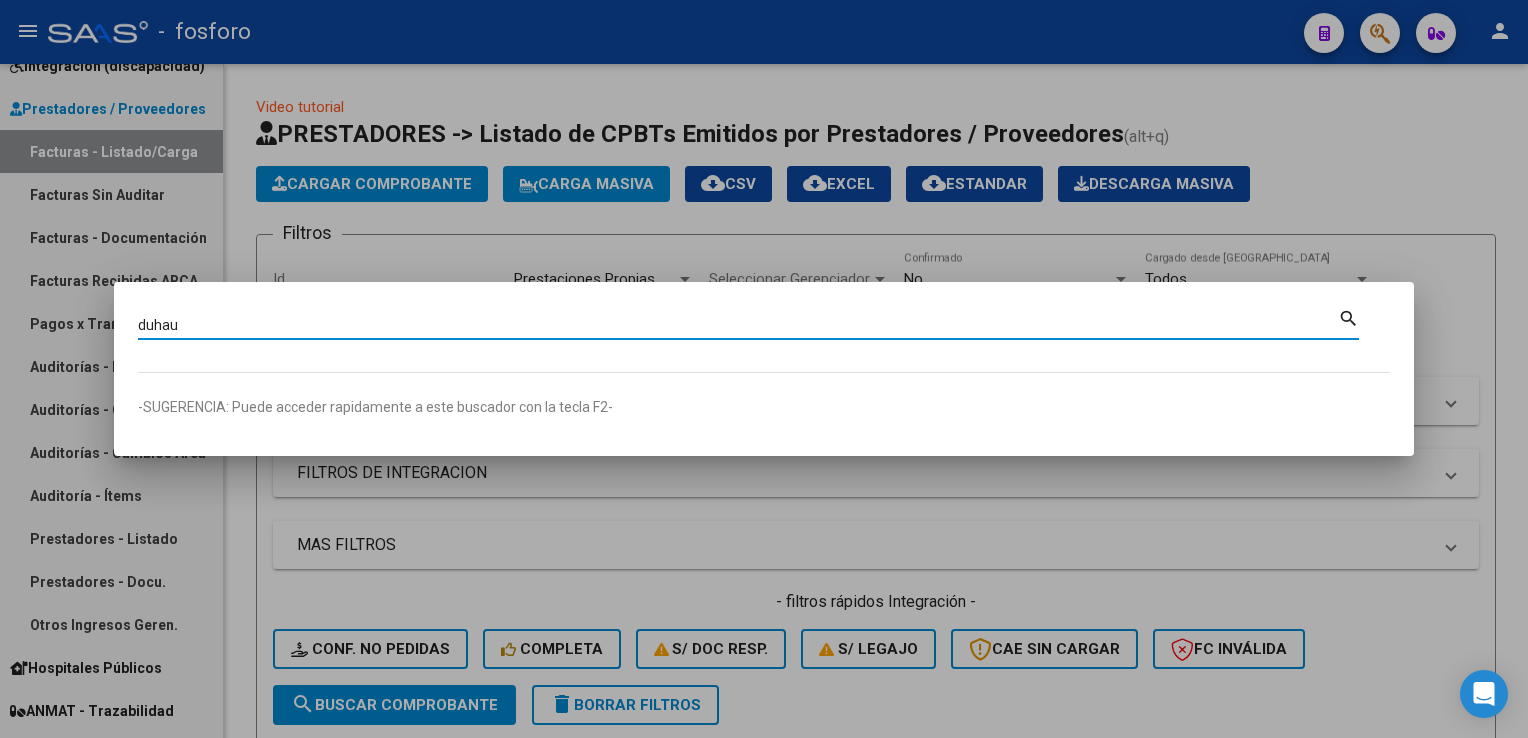 type on "duhau" 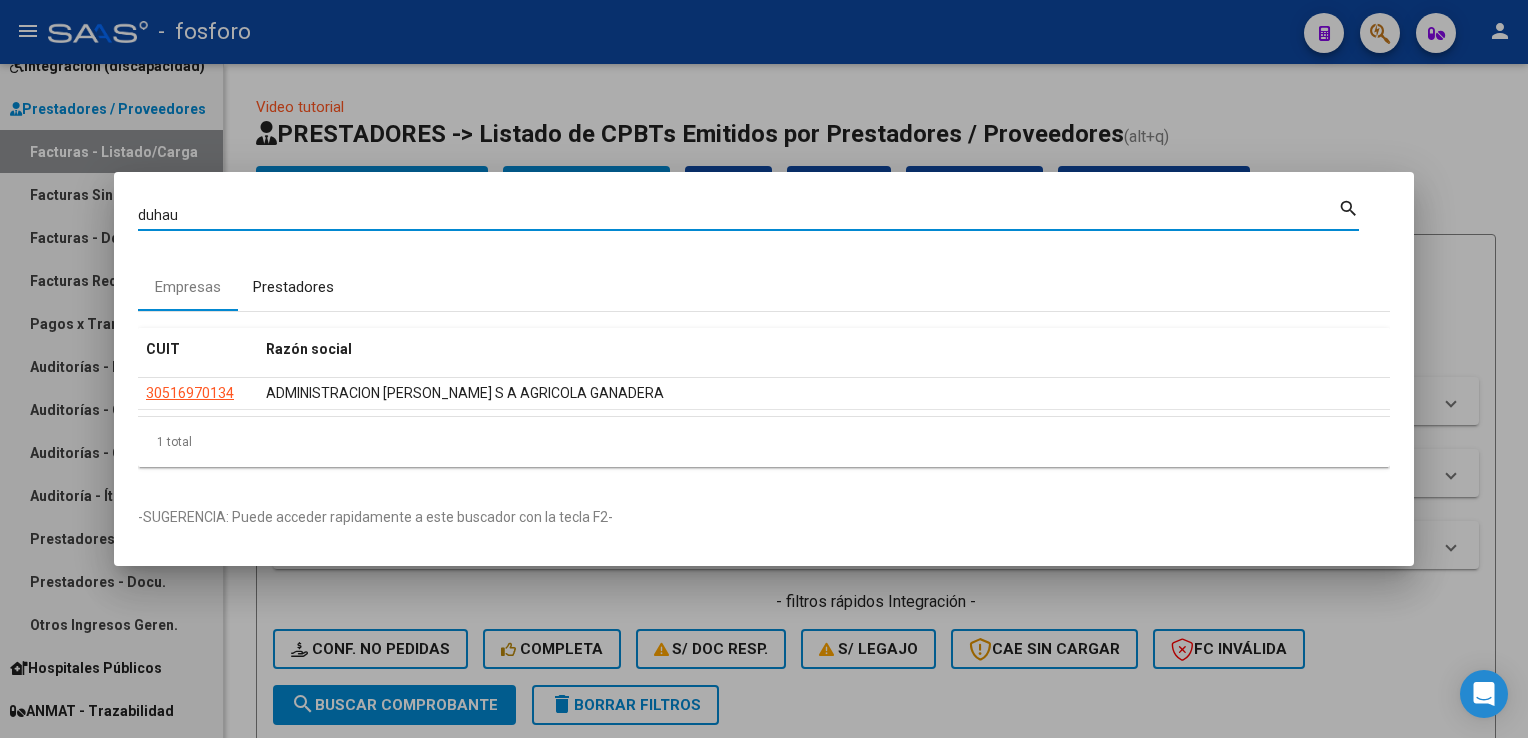 click on "Prestadores" at bounding box center (293, 287) 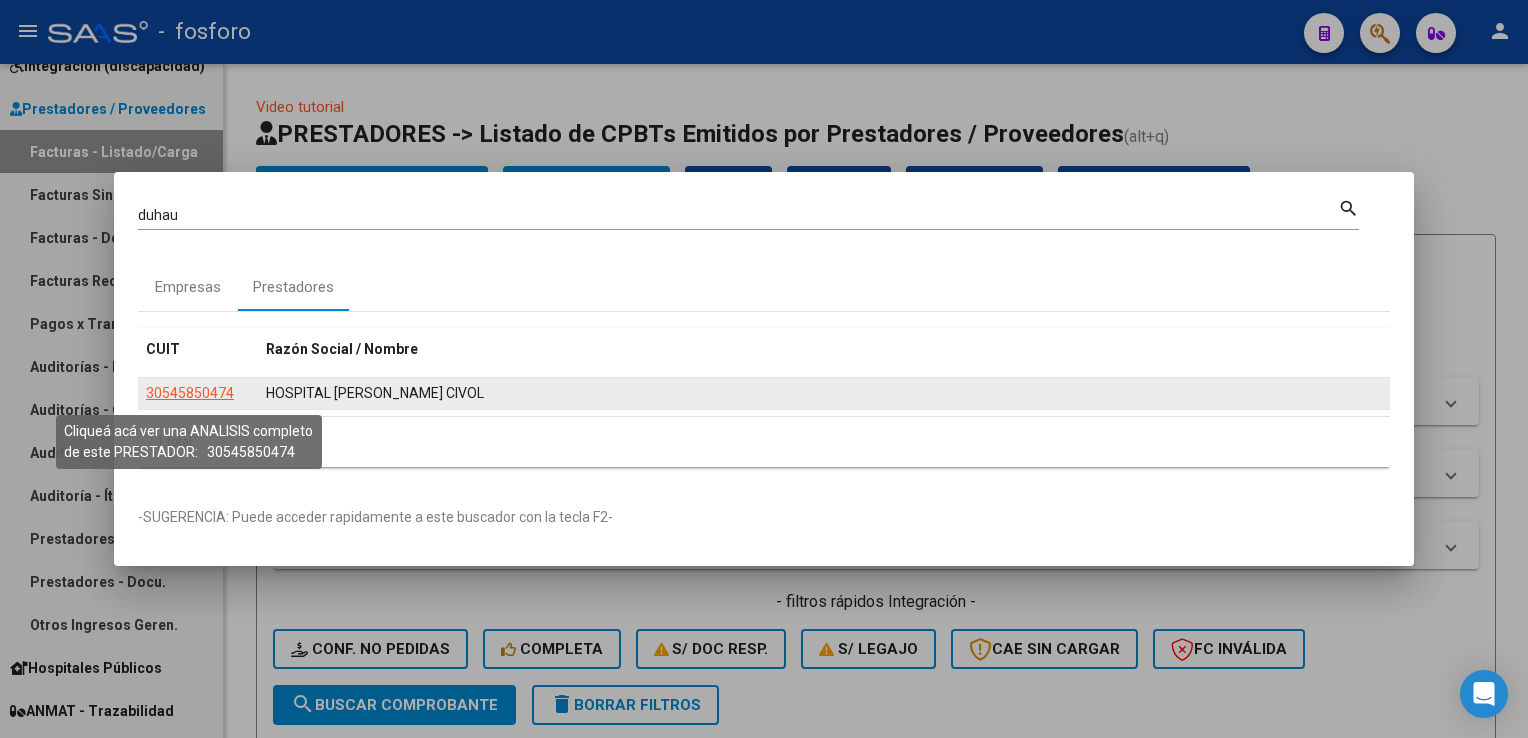 click on "30545850474" 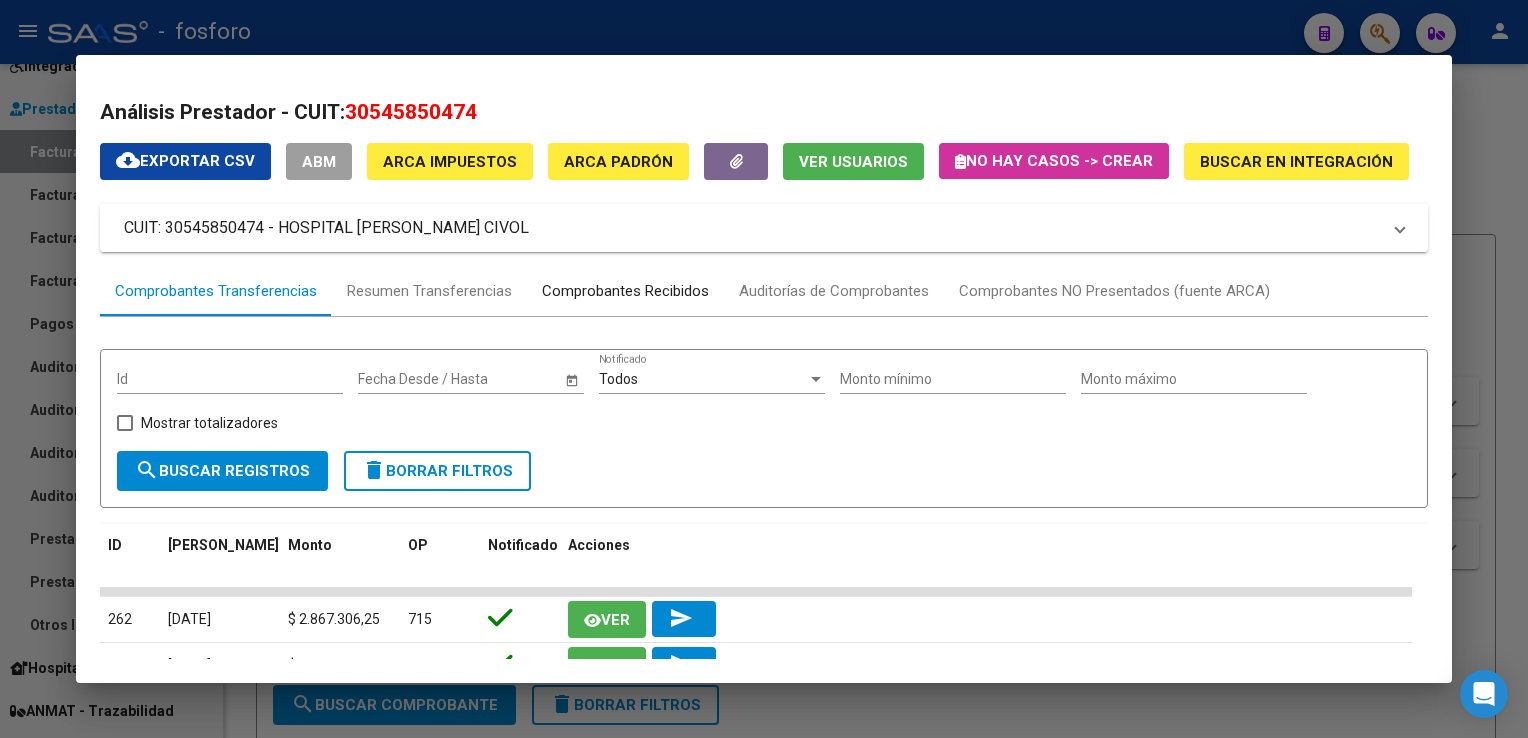 click on "Comprobantes Recibidos" at bounding box center (625, 291) 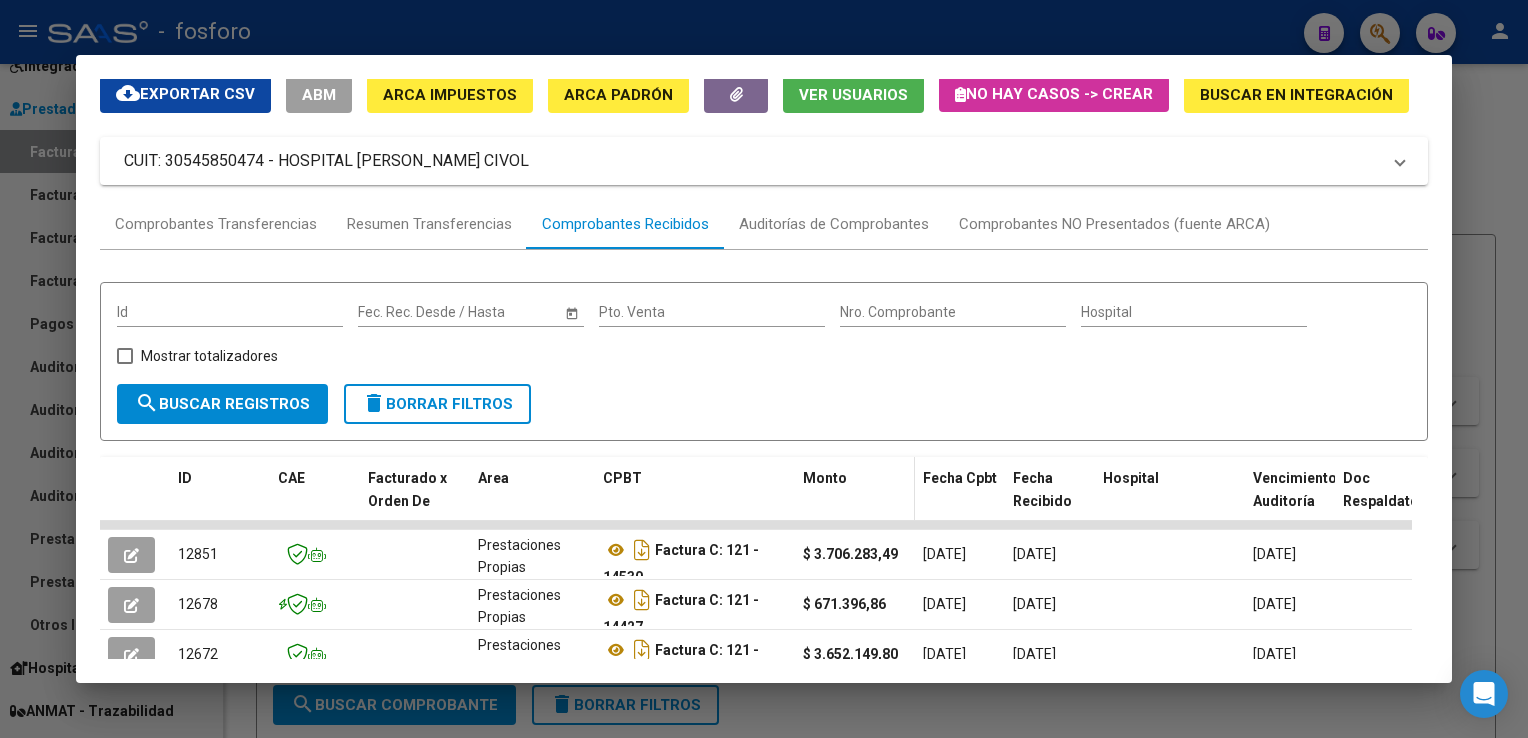 scroll, scrollTop: 100, scrollLeft: 0, axis: vertical 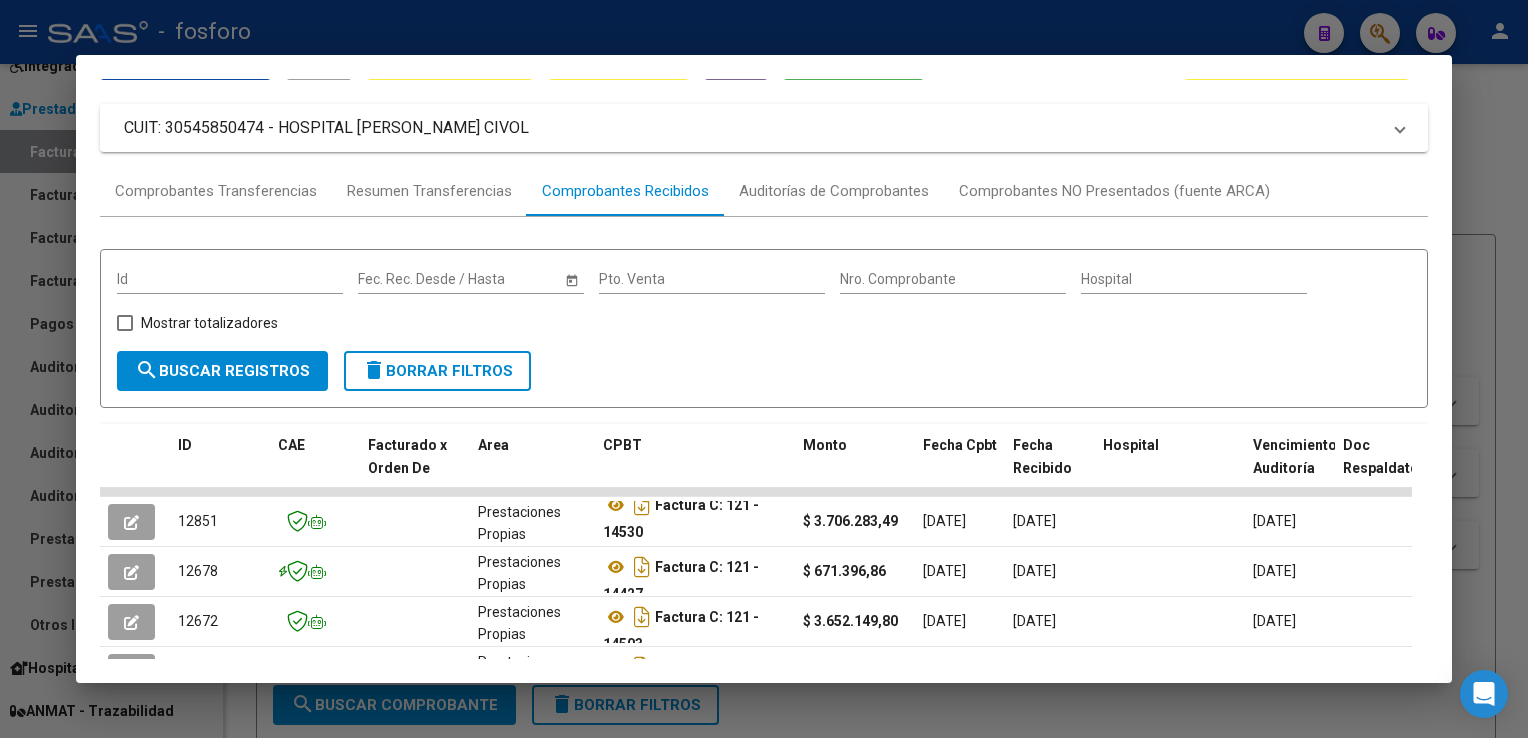 click at bounding box center (764, 369) 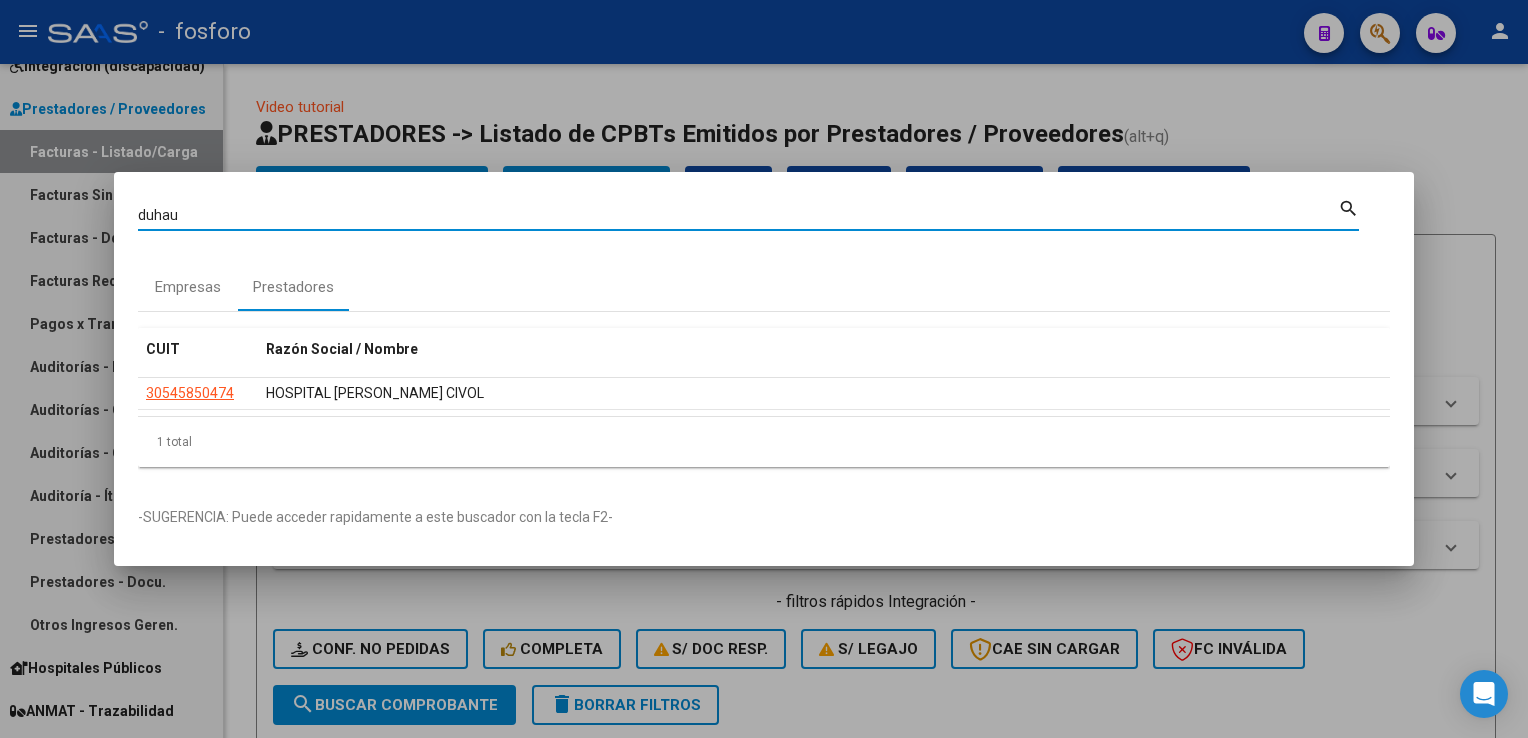 drag, startPoint x: 323, startPoint y: 222, endPoint x: 17, endPoint y: 238, distance: 306.41803 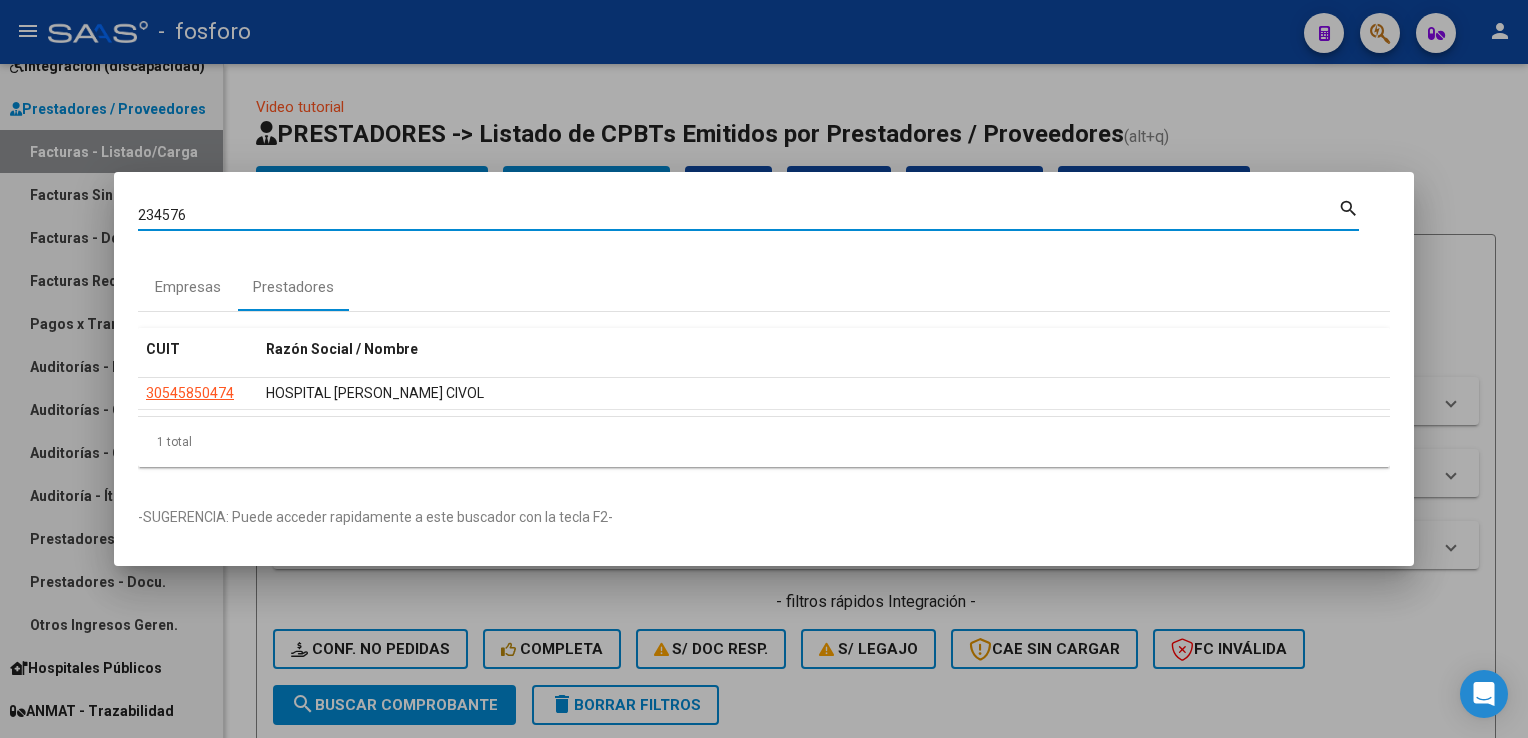 type on "234576" 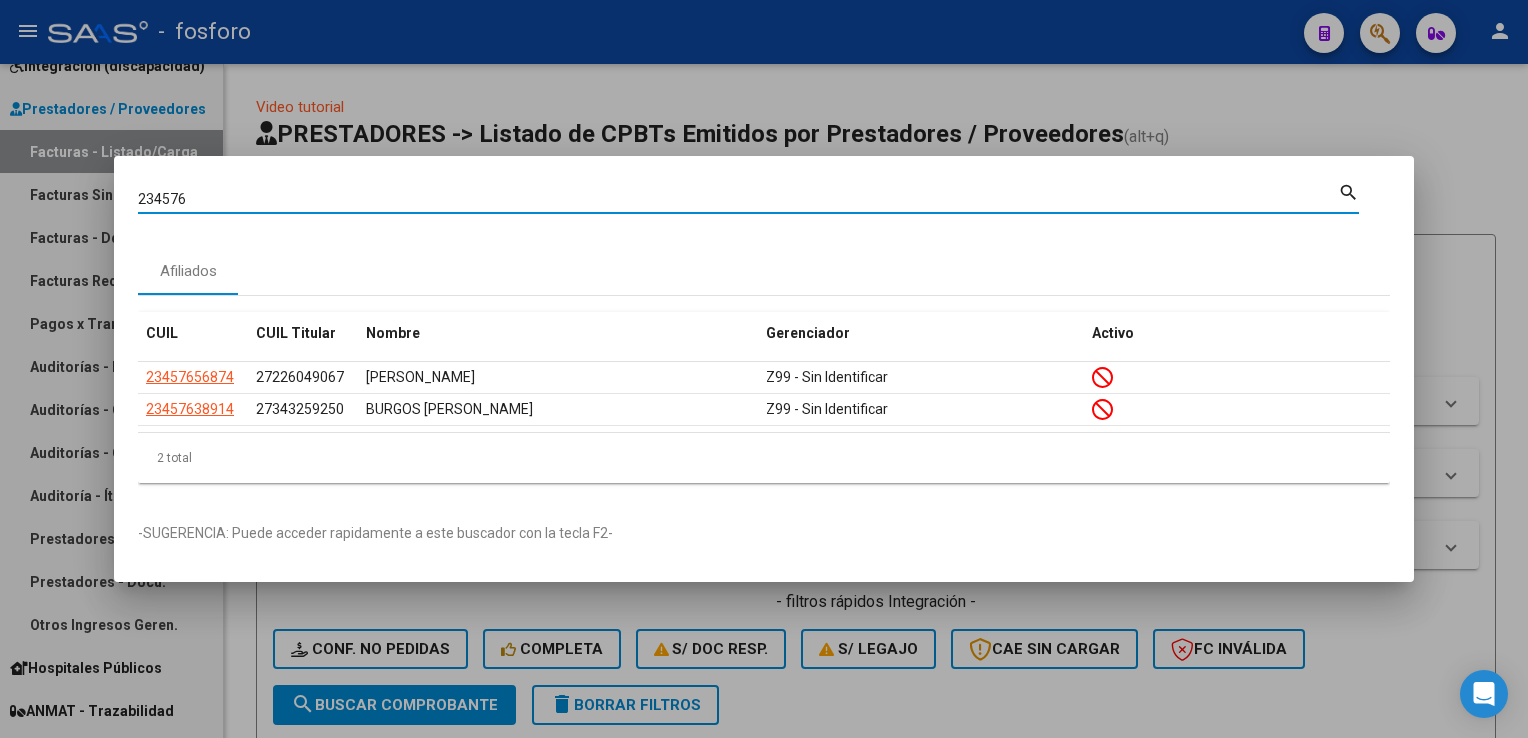 click at bounding box center [764, 369] 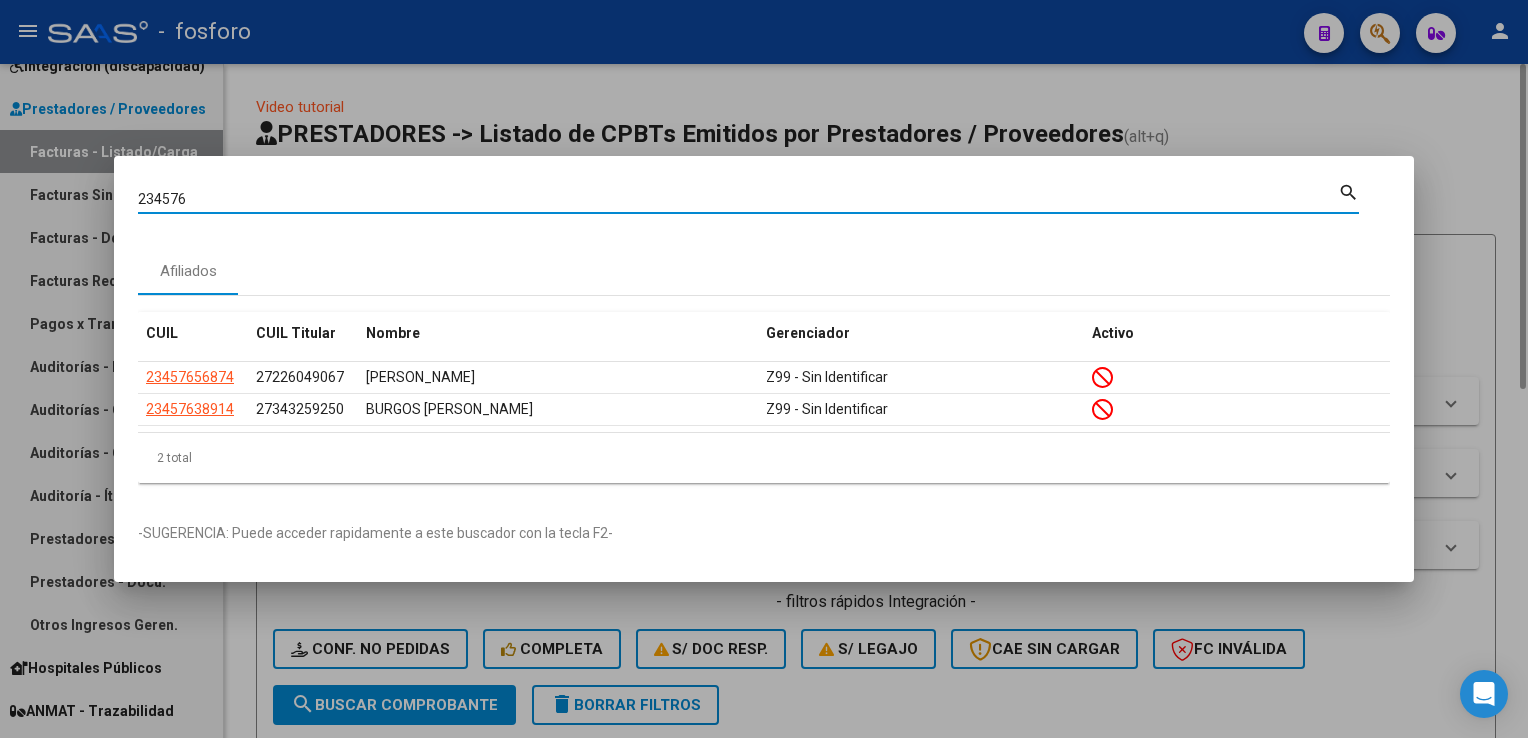 type 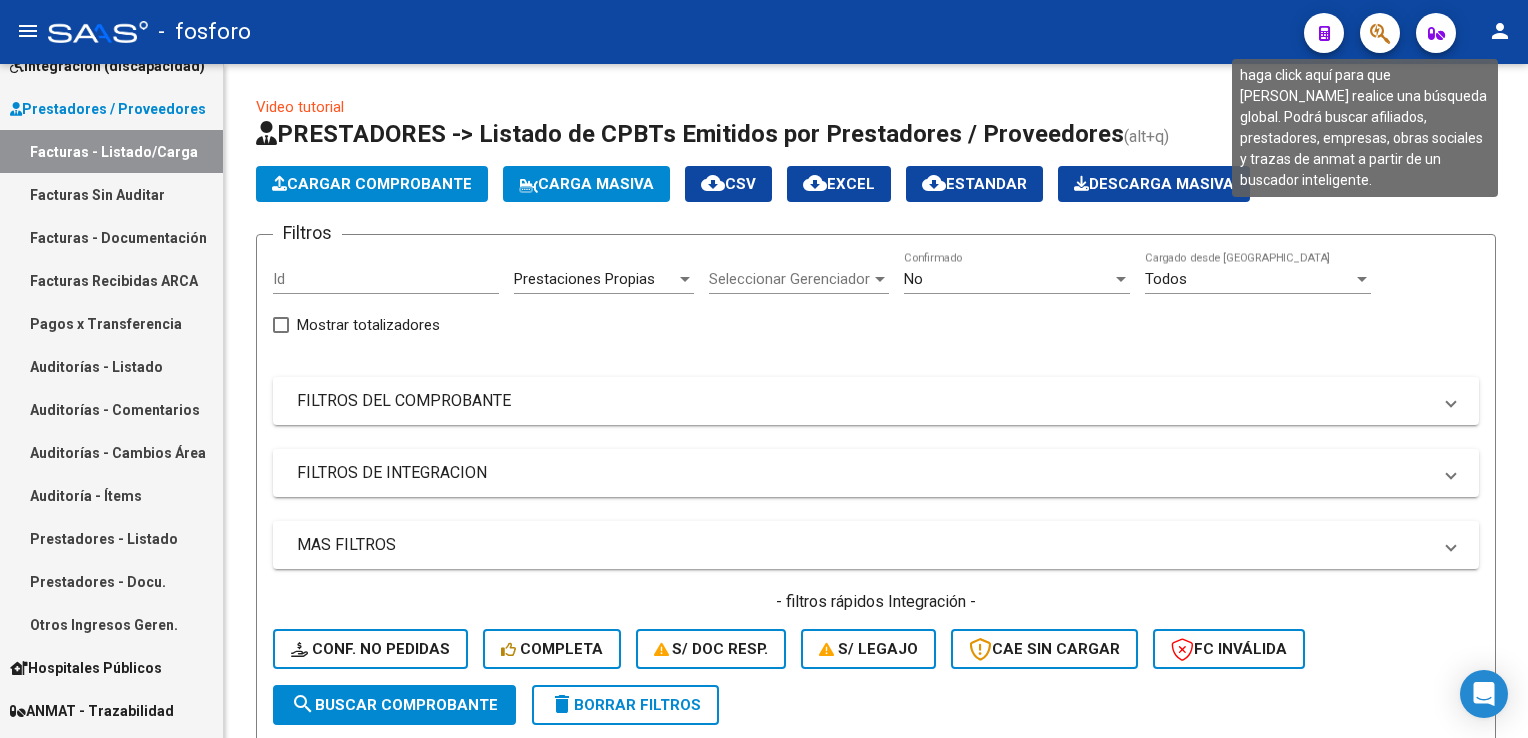 click 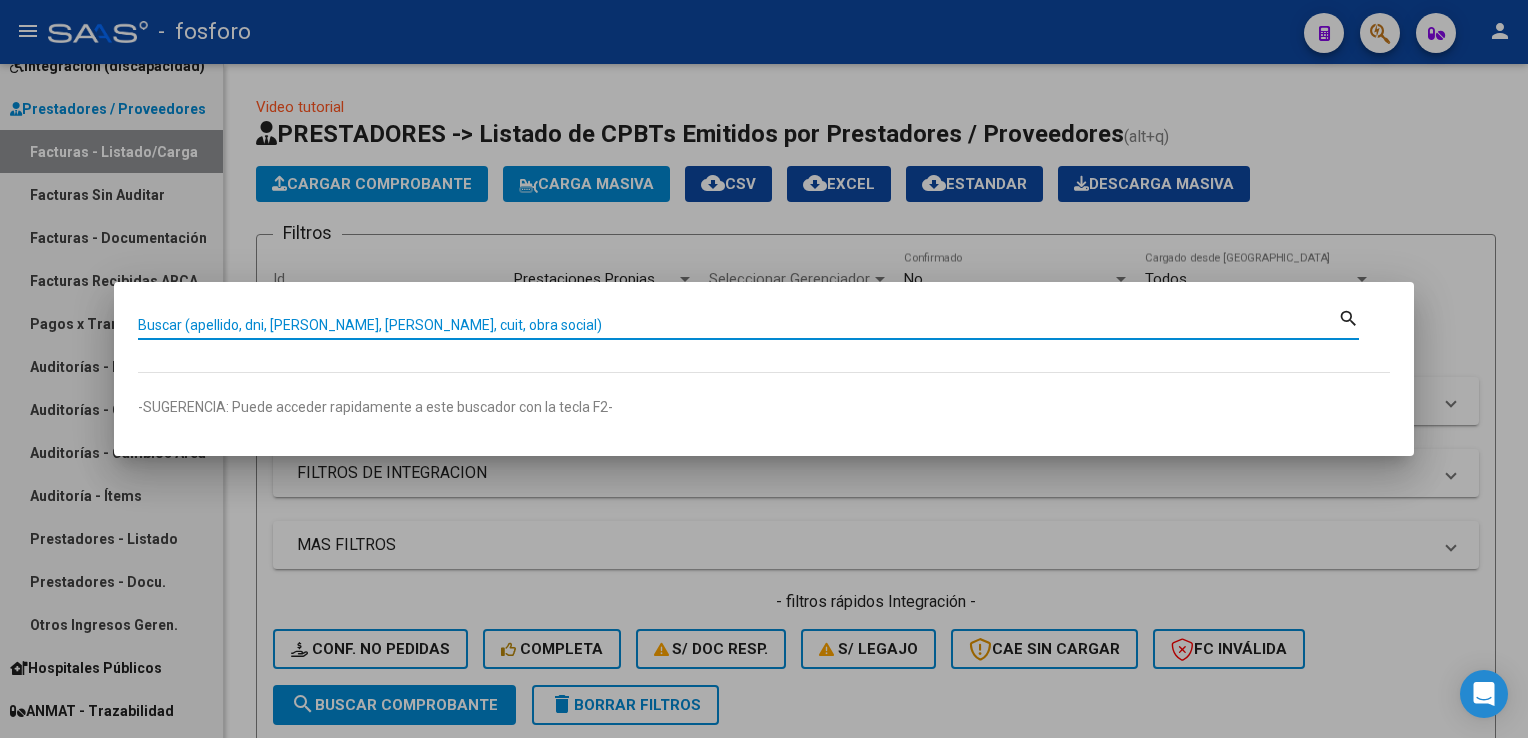 click on "Buscar (apellido, dni, [PERSON_NAME], [PERSON_NAME], cuit, obra social)" at bounding box center [738, 325] 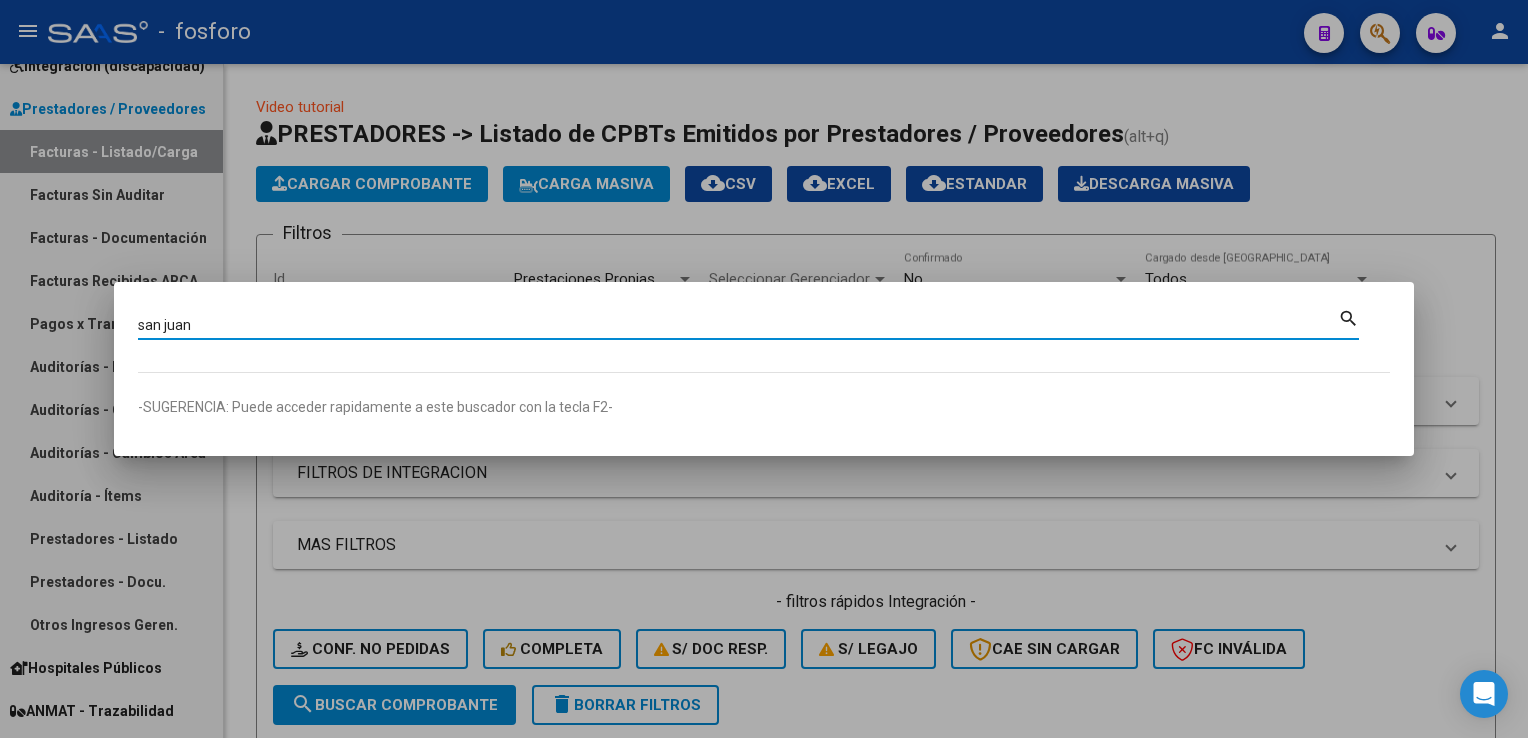type on "san juan" 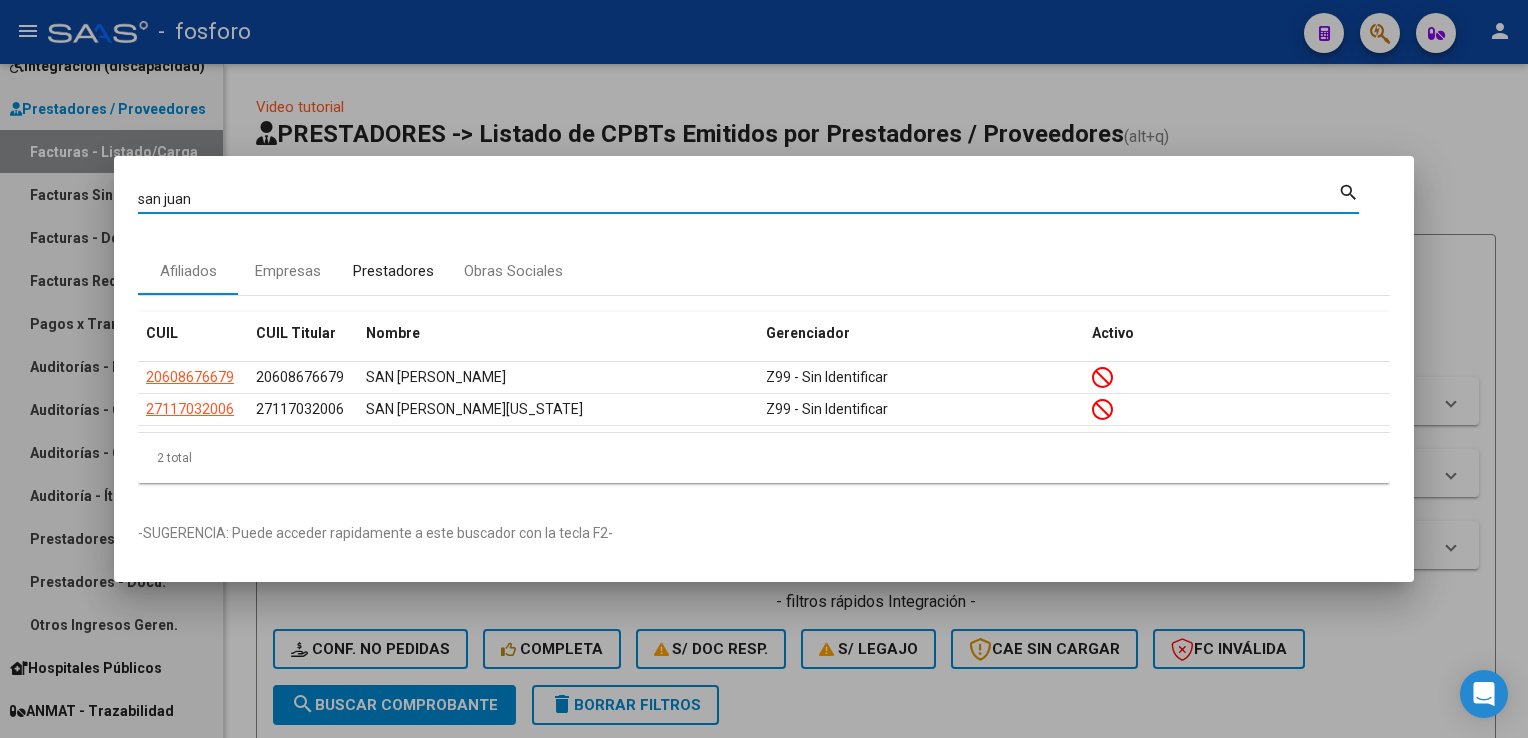 click on "Prestadores" at bounding box center (393, 271) 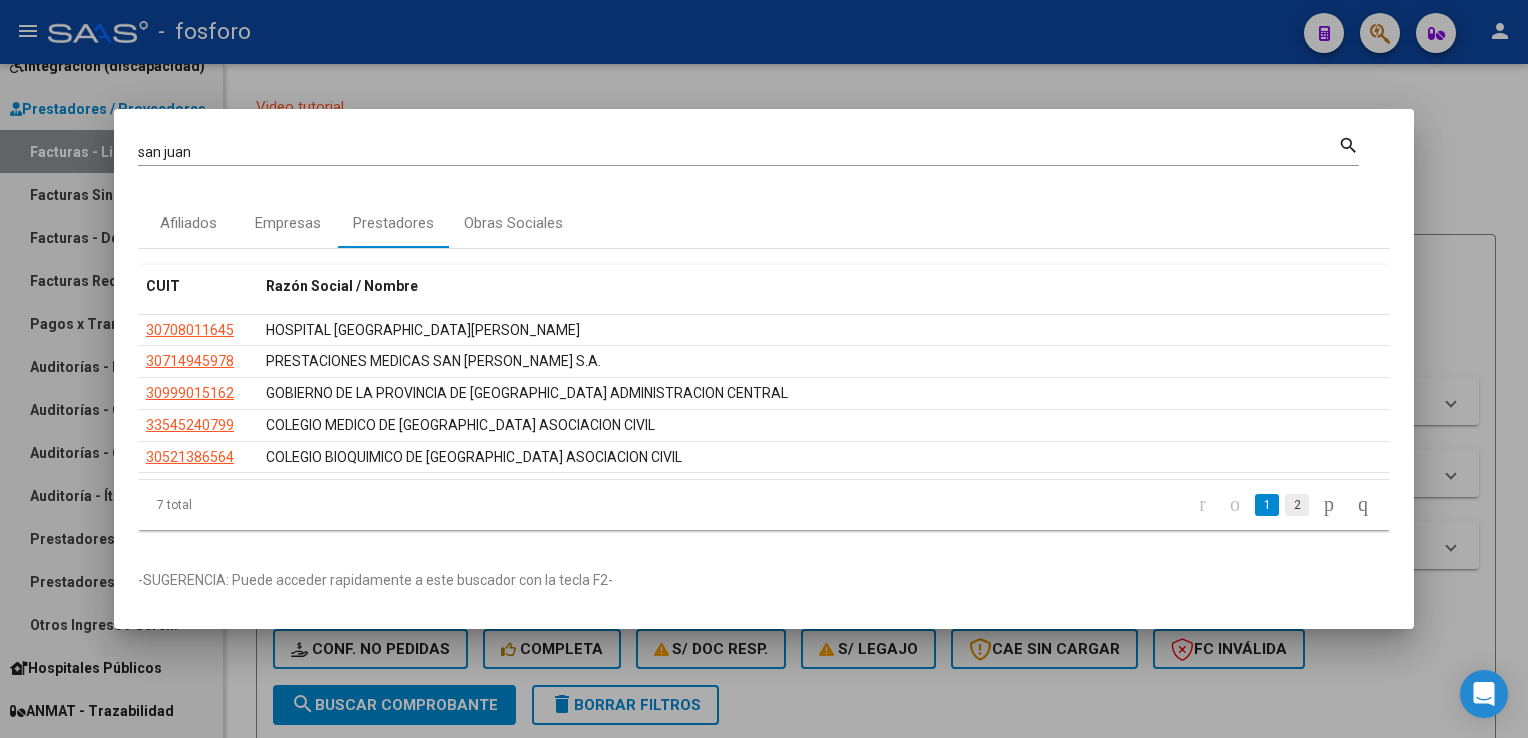 click on "2" 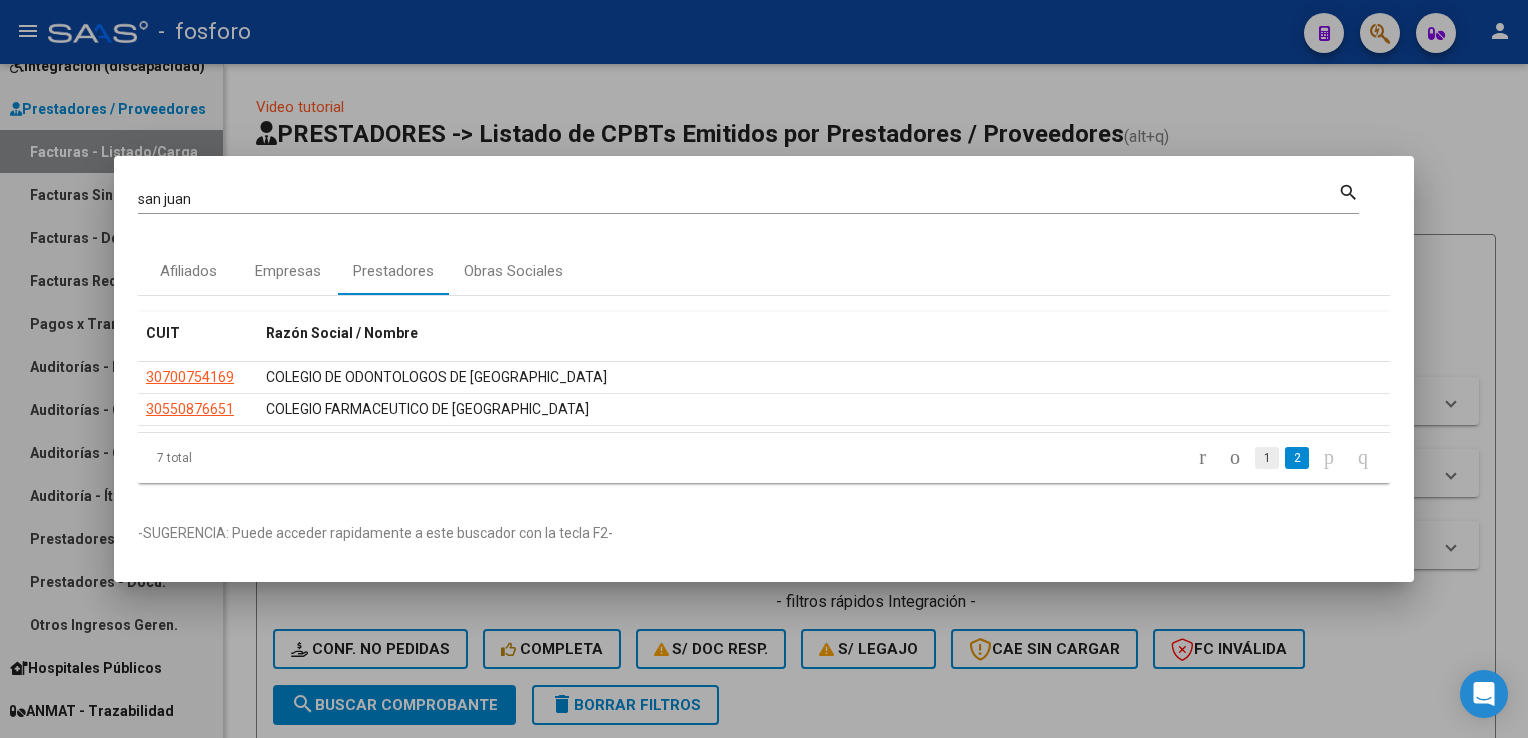click on "1" 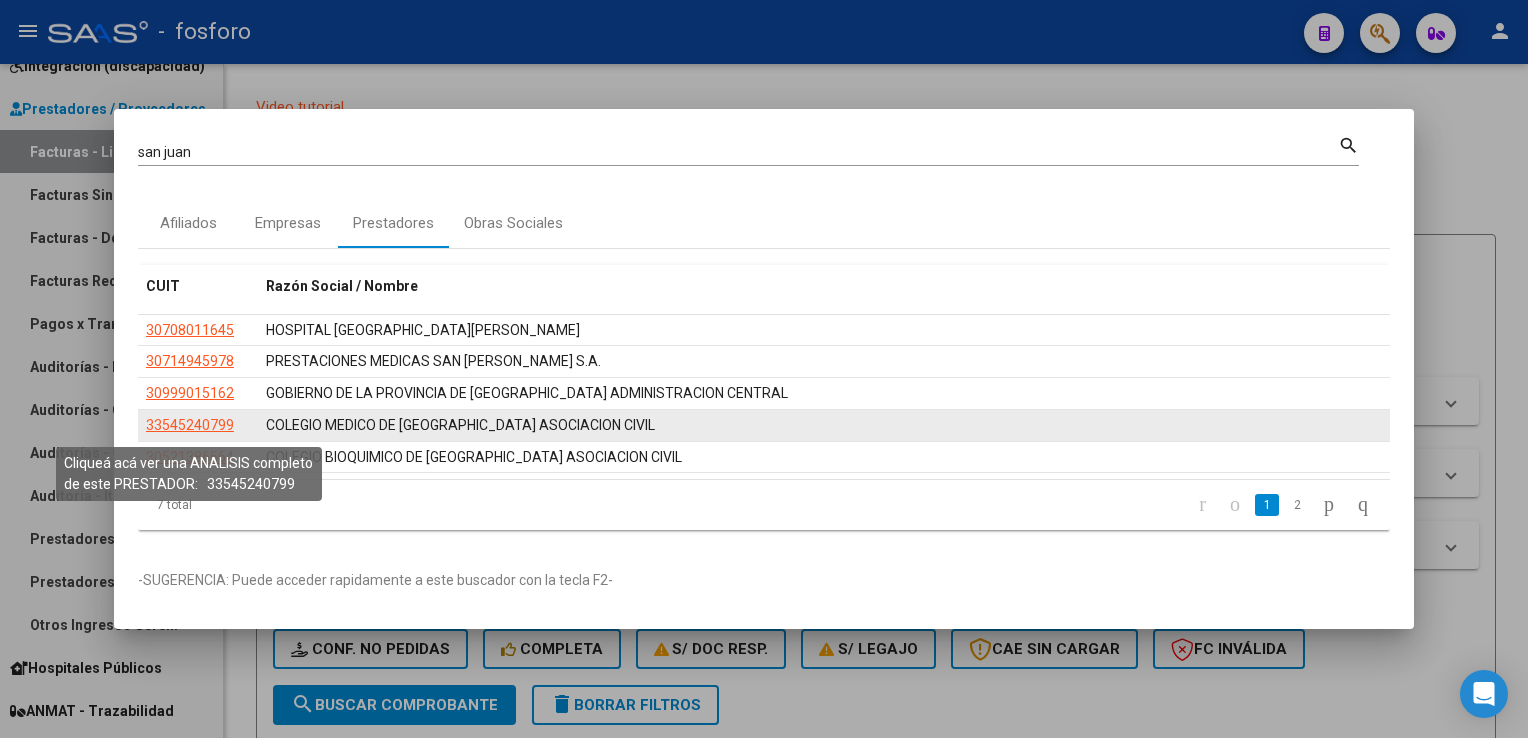 click on "33545240799" 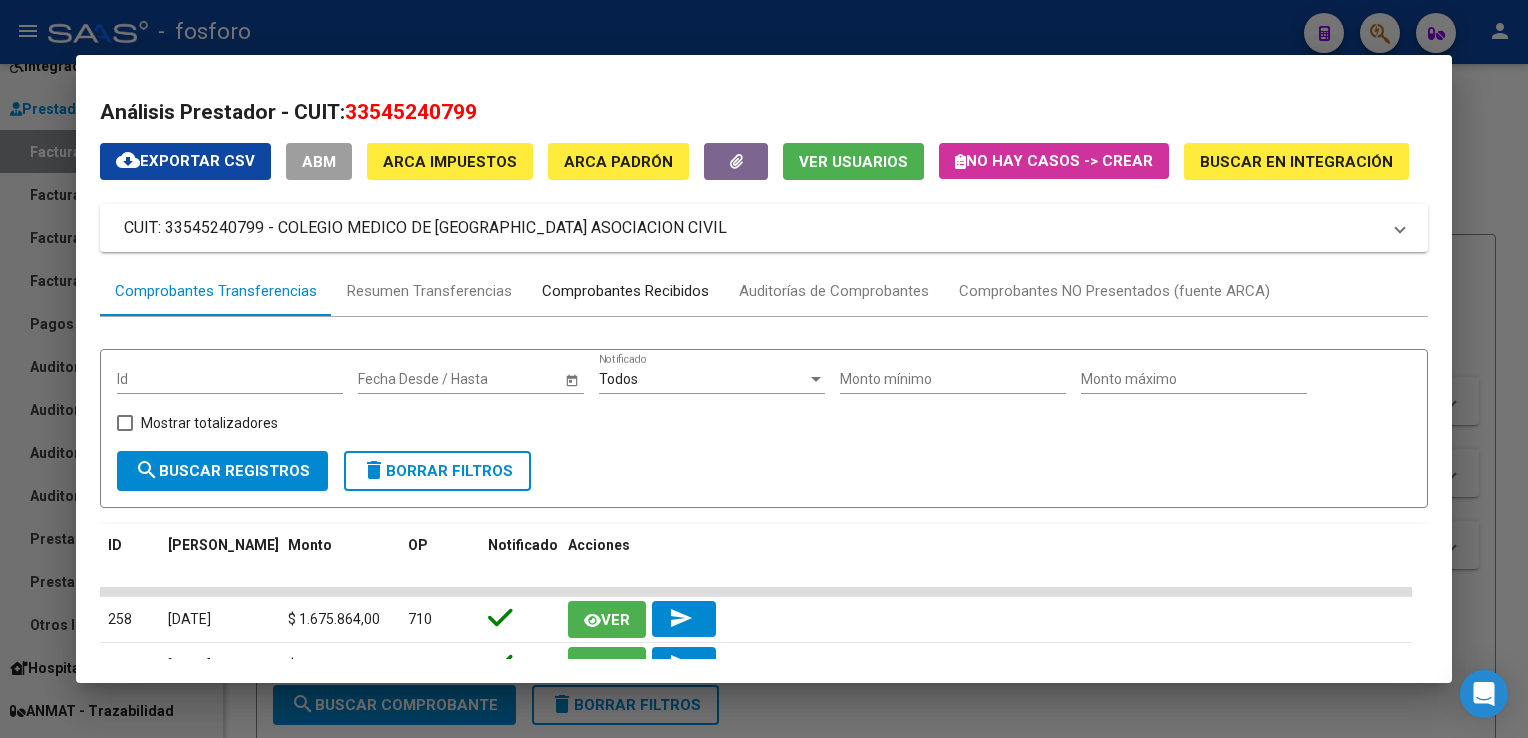click on "Comprobantes Recibidos" at bounding box center (625, 291) 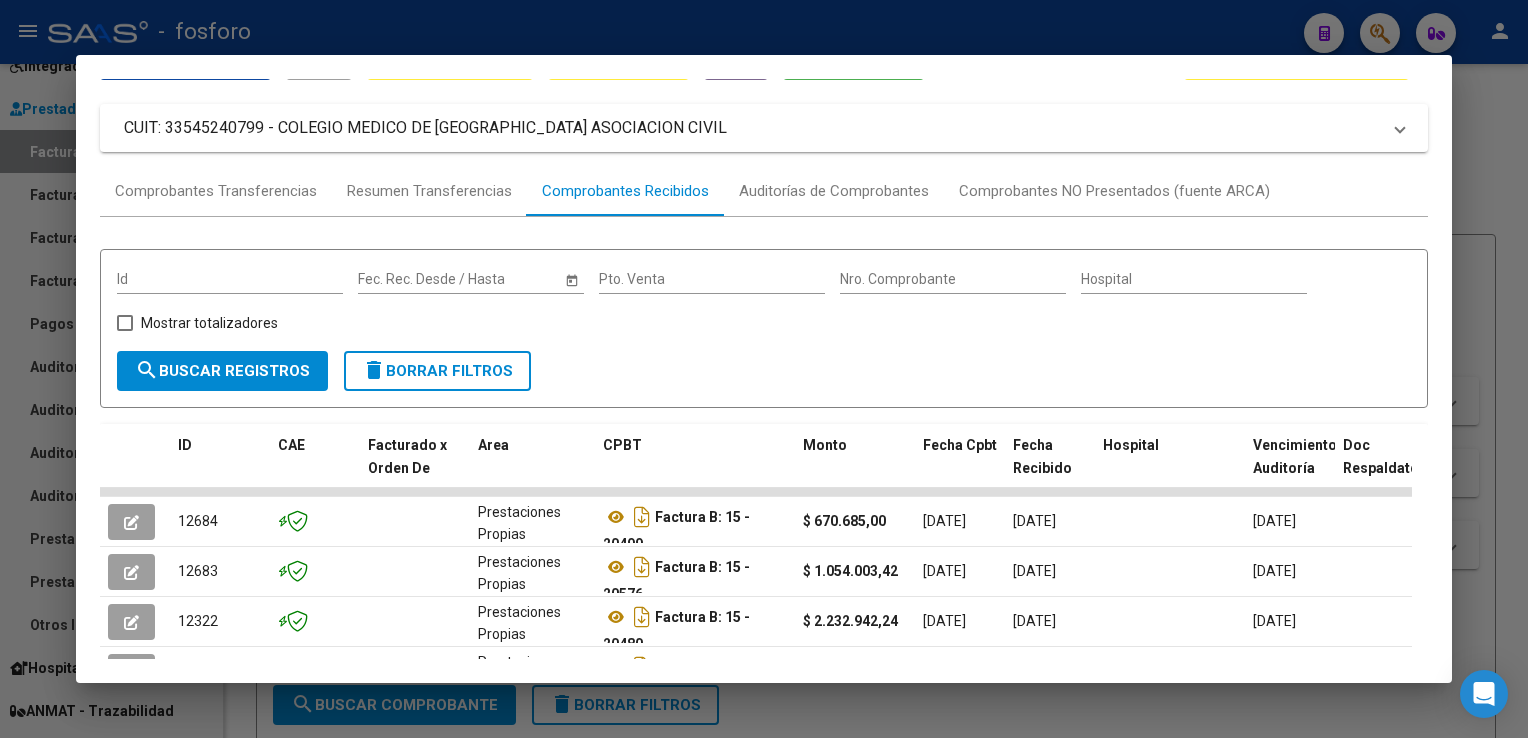 scroll, scrollTop: 200, scrollLeft: 0, axis: vertical 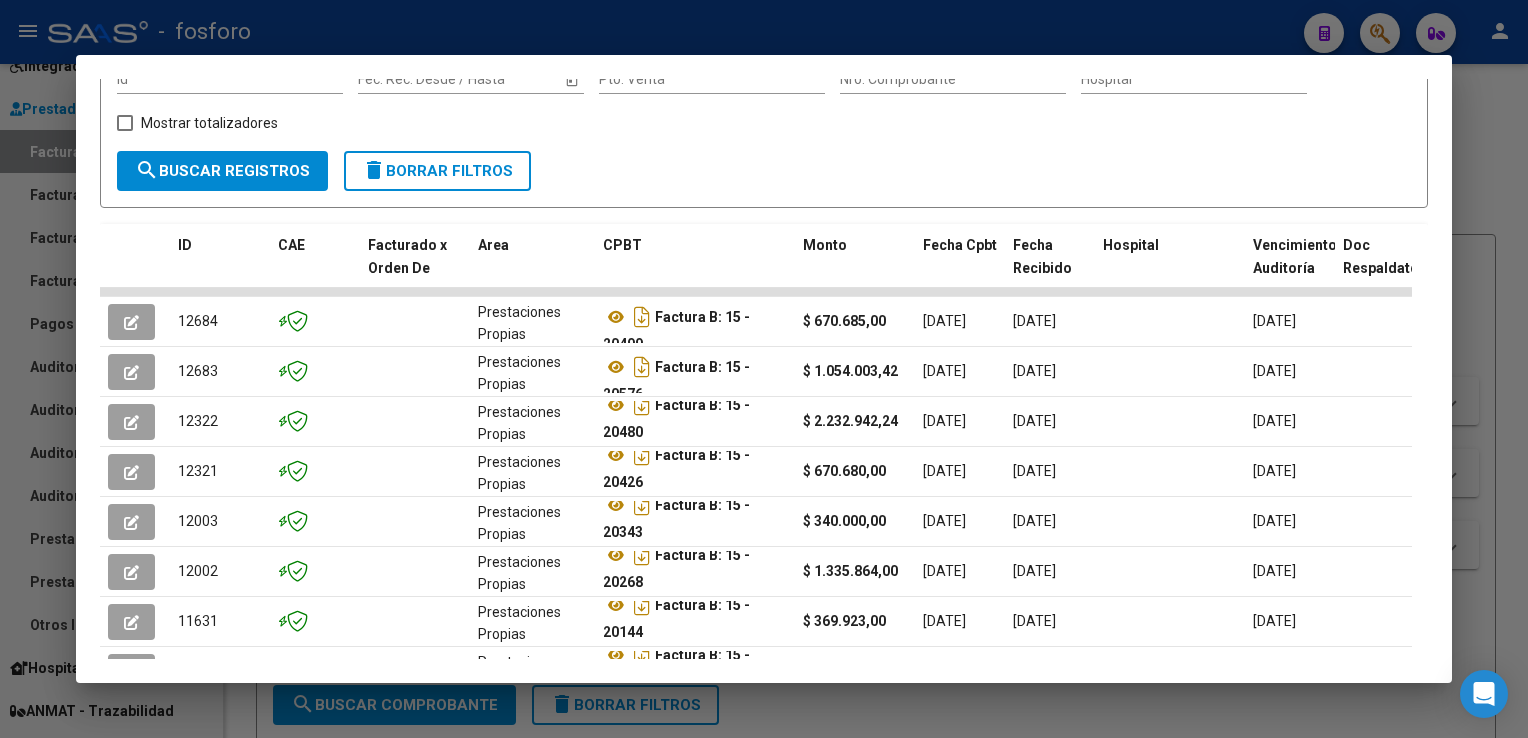 click at bounding box center [764, 369] 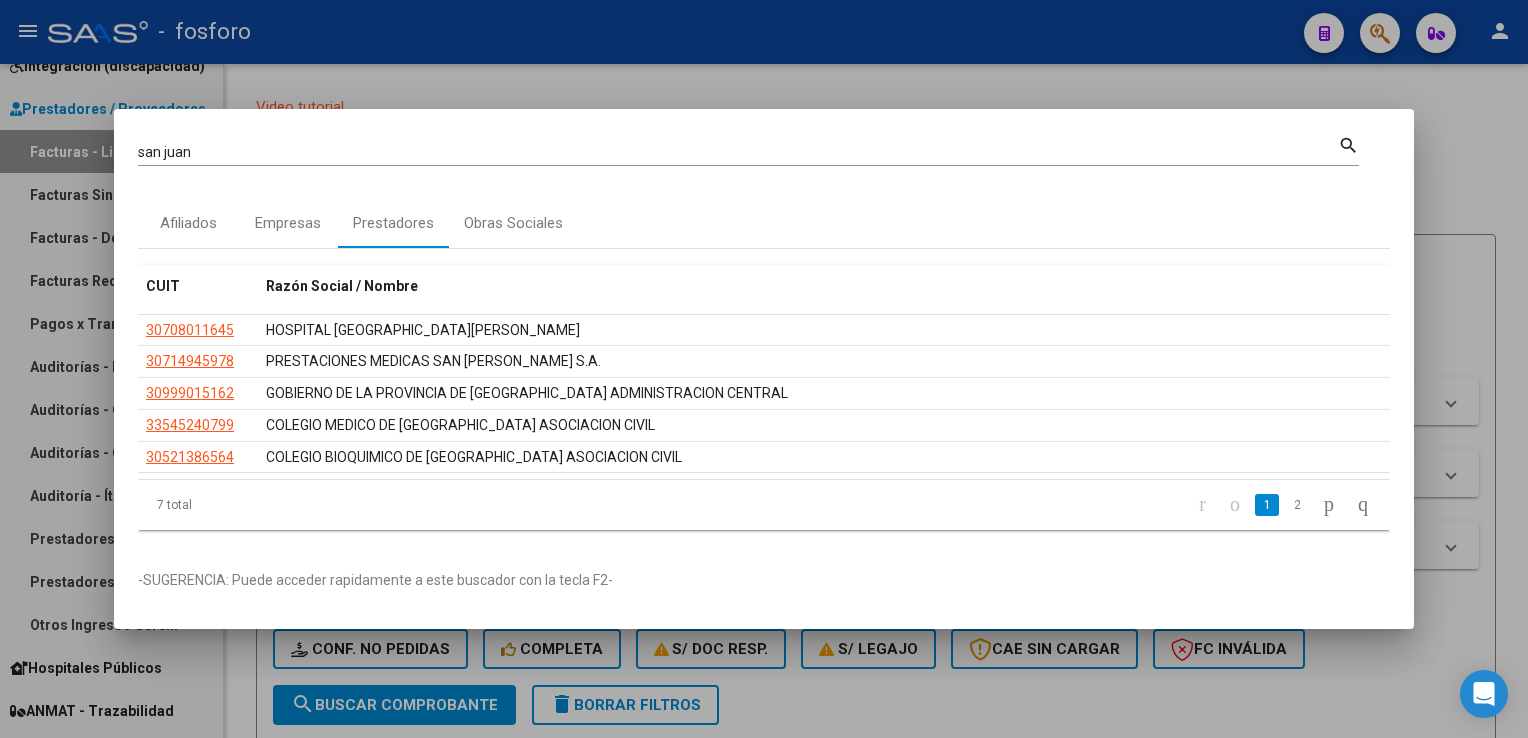 click at bounding box center (764, 369) 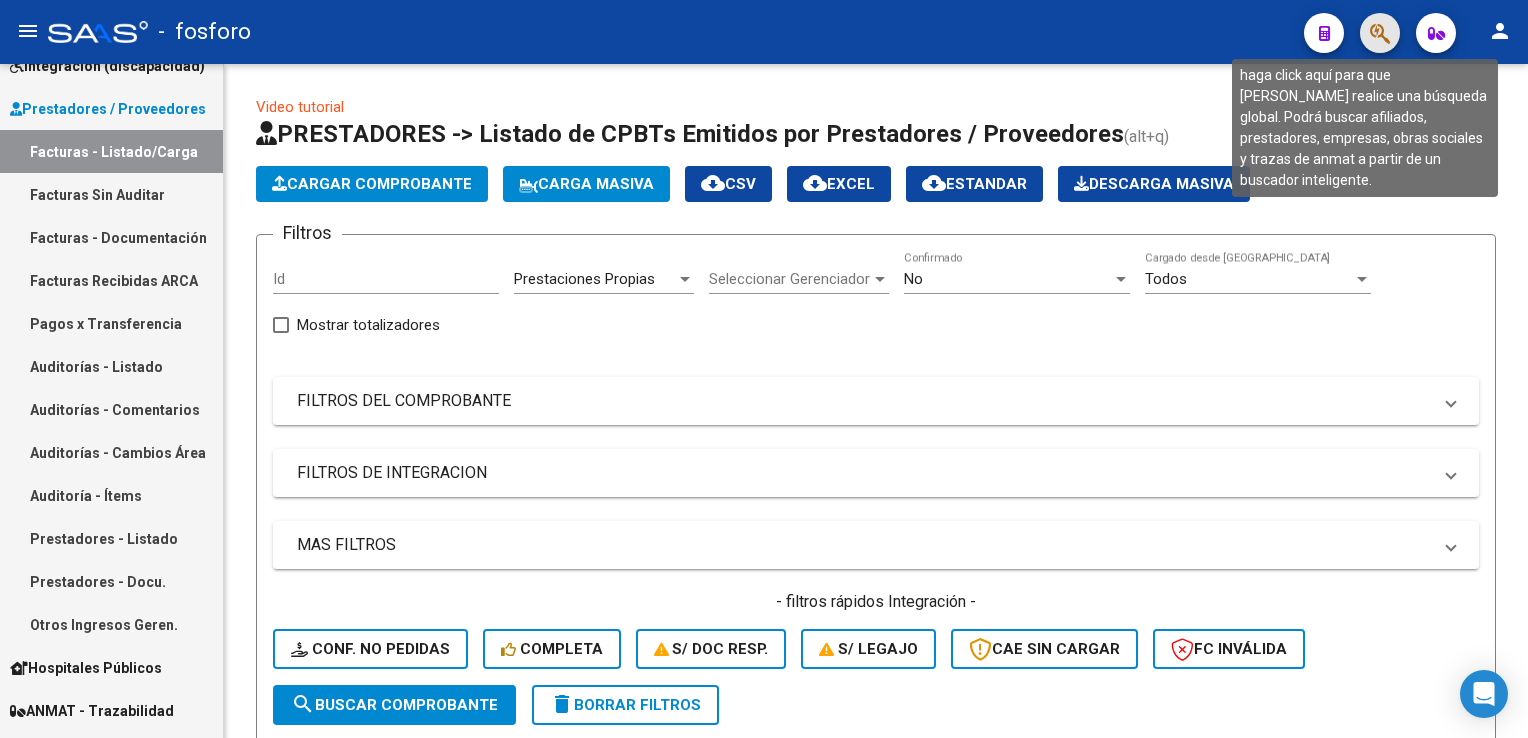 click 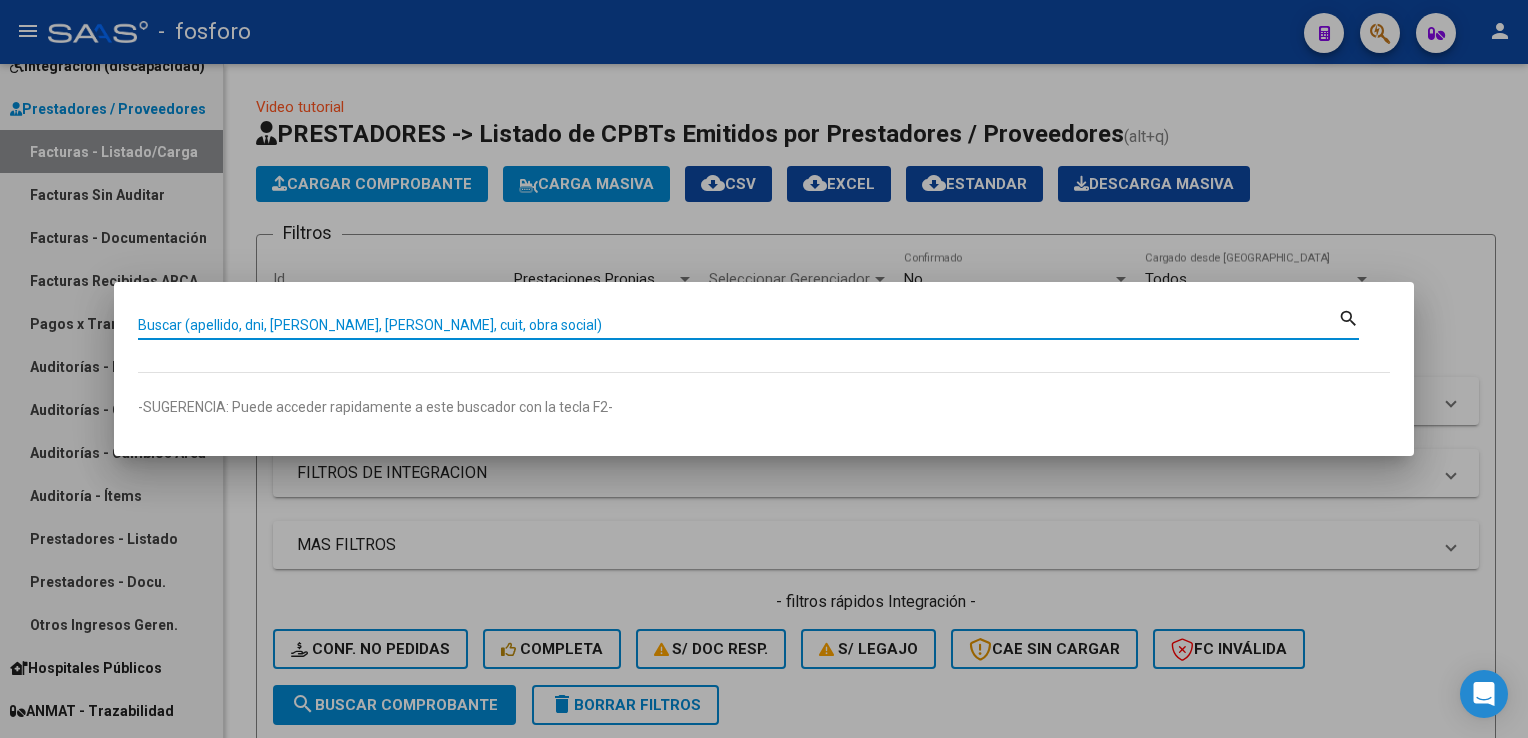 click on "Buscar (apellido, dni, [PERSON_NAME], [PERSON_NAME], cuit, obra social)" at bounding box center [738, 325] 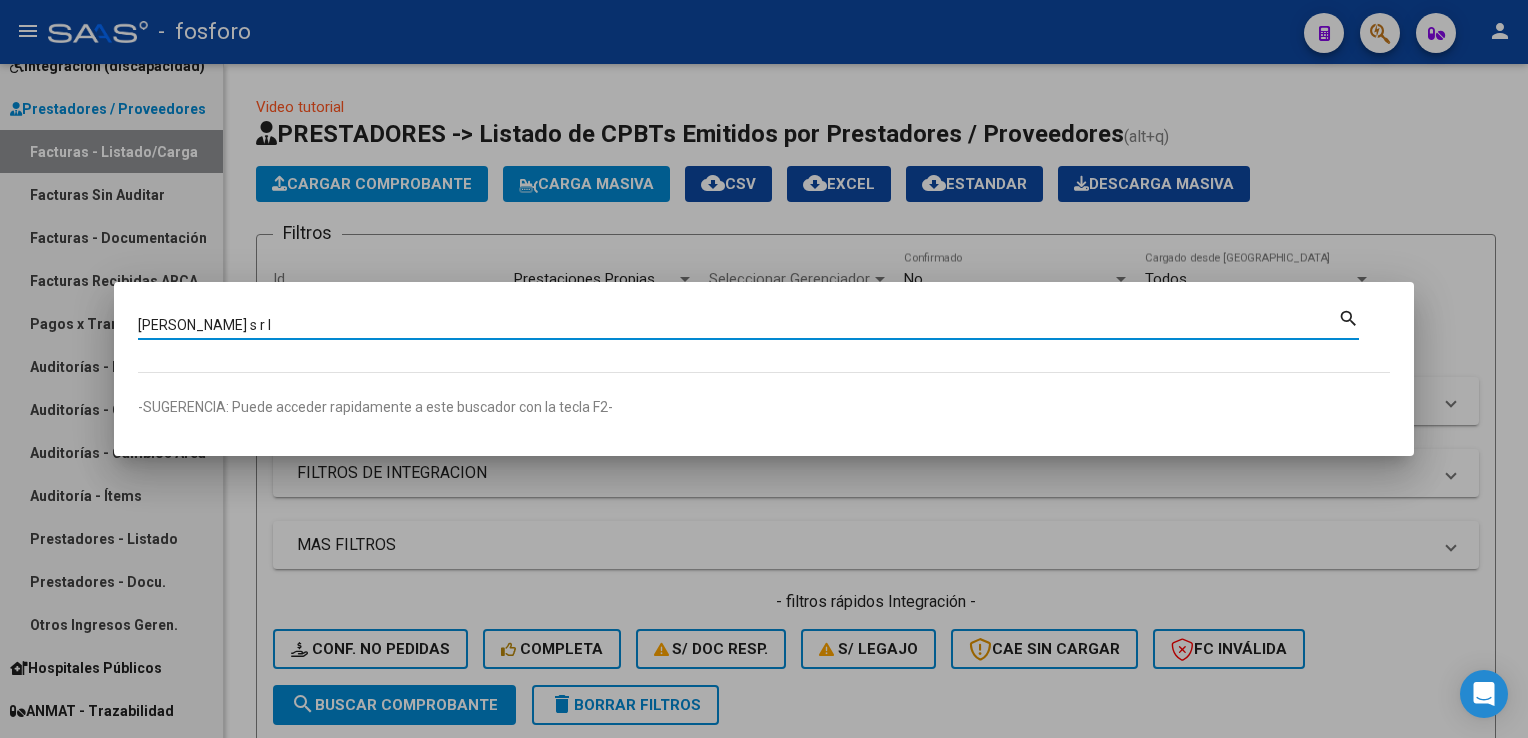 type on "[PERSON_NAME] s r l" 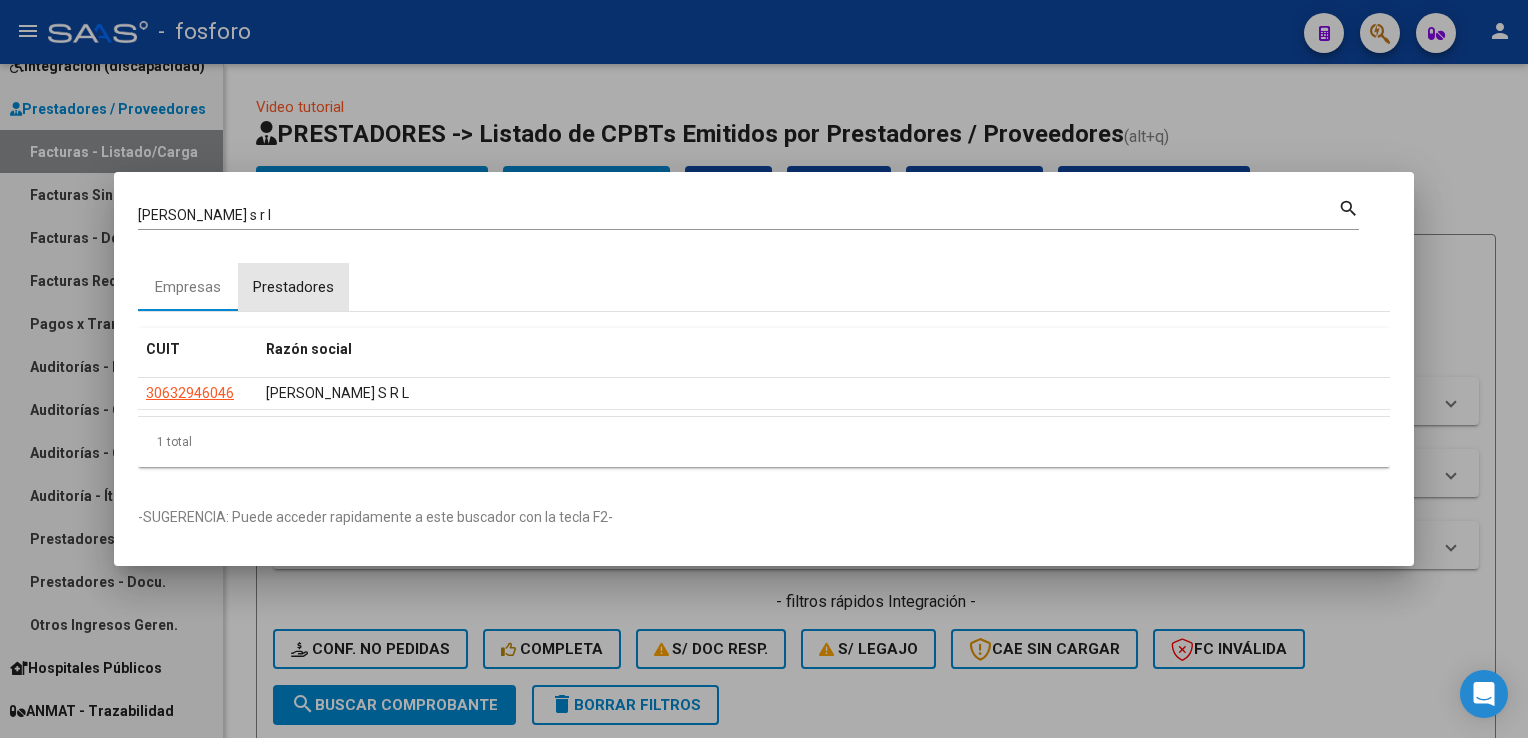click on "Prestadores" at bounding box center (293, 287) 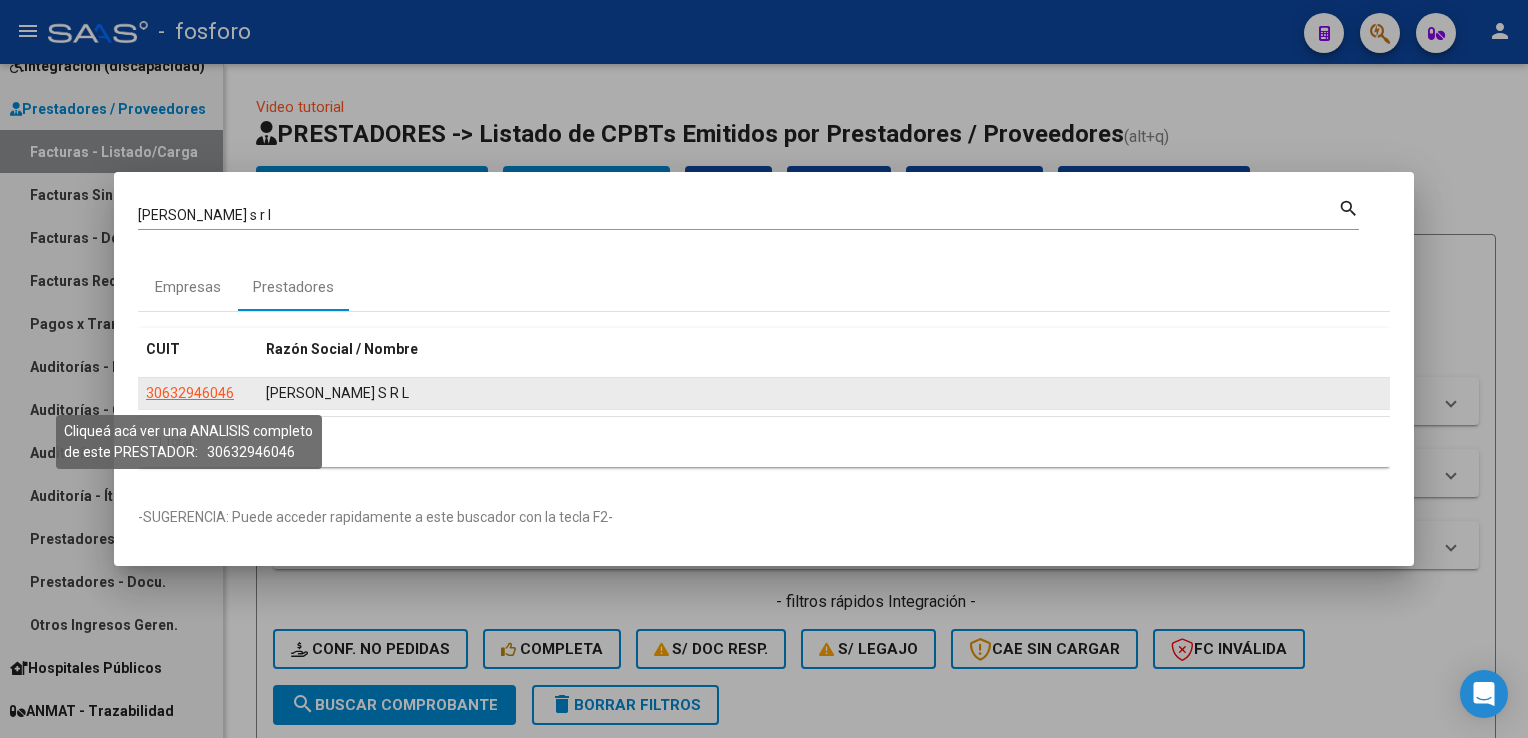 click on "30632946046" 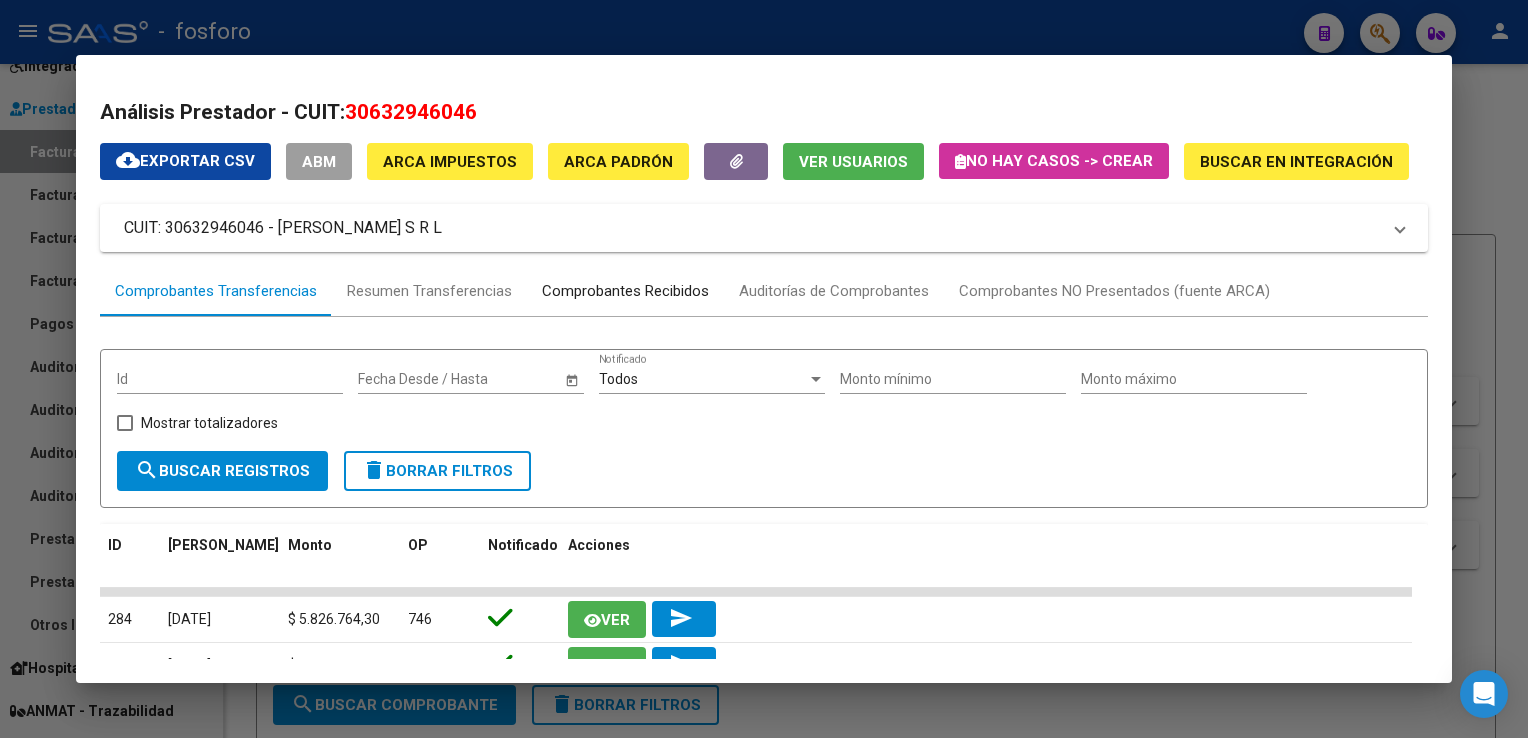 click on "Comprobantes Recibidos" at bounding box center (625, 291) 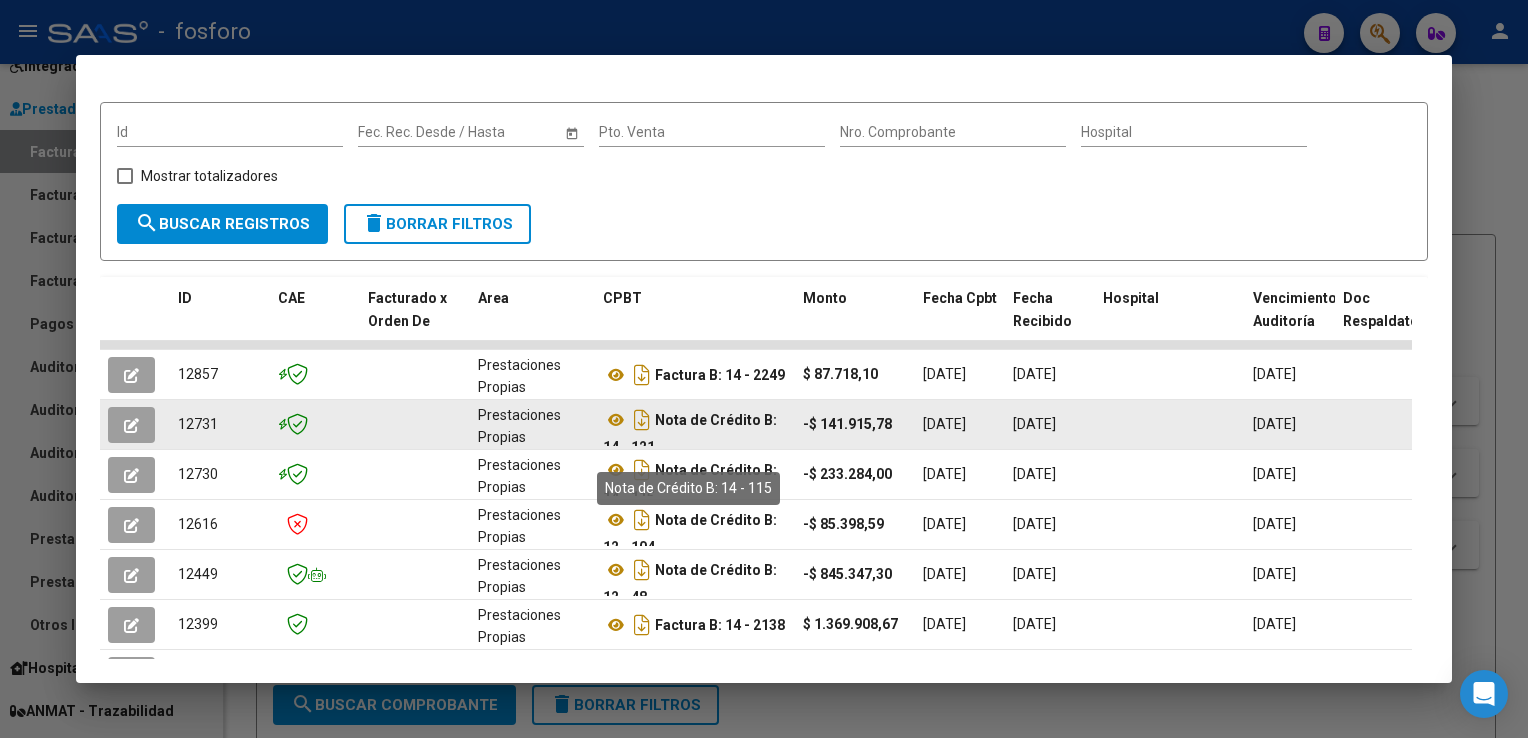 scroll, scrollTop: 300, scrollLeft: 0, axis: vertical 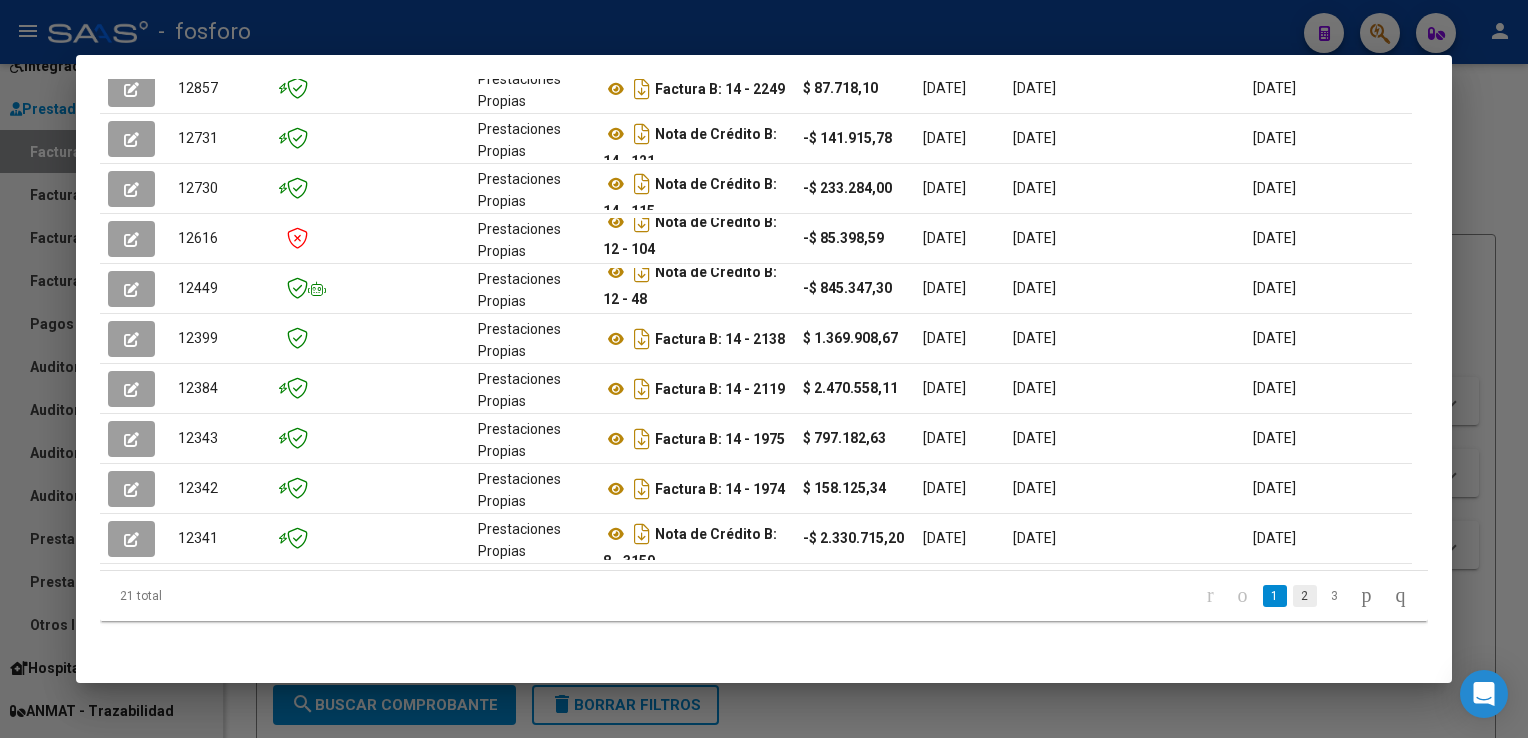 click on "2" 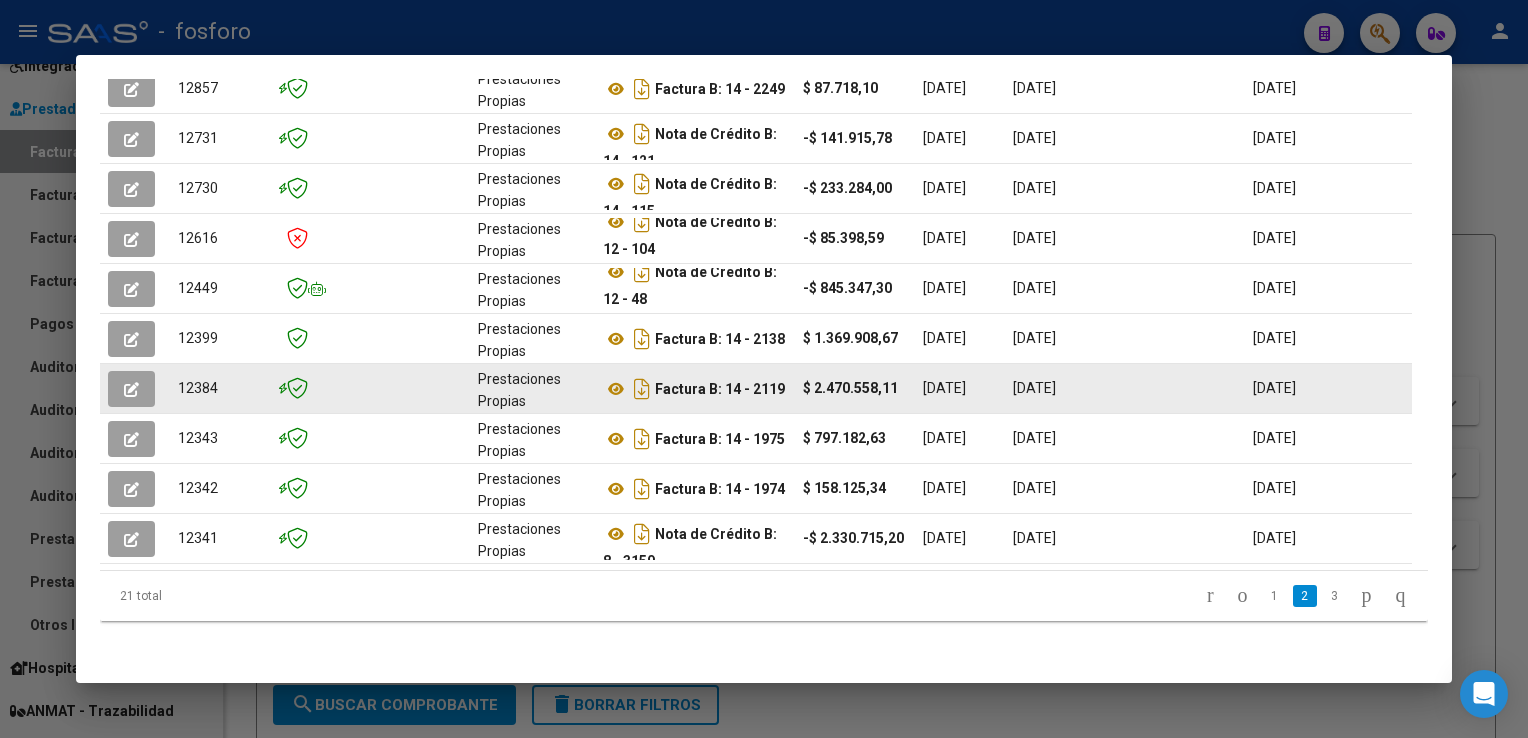 scroll, scrollTop: 0, scrollLeft: 0, axis: both 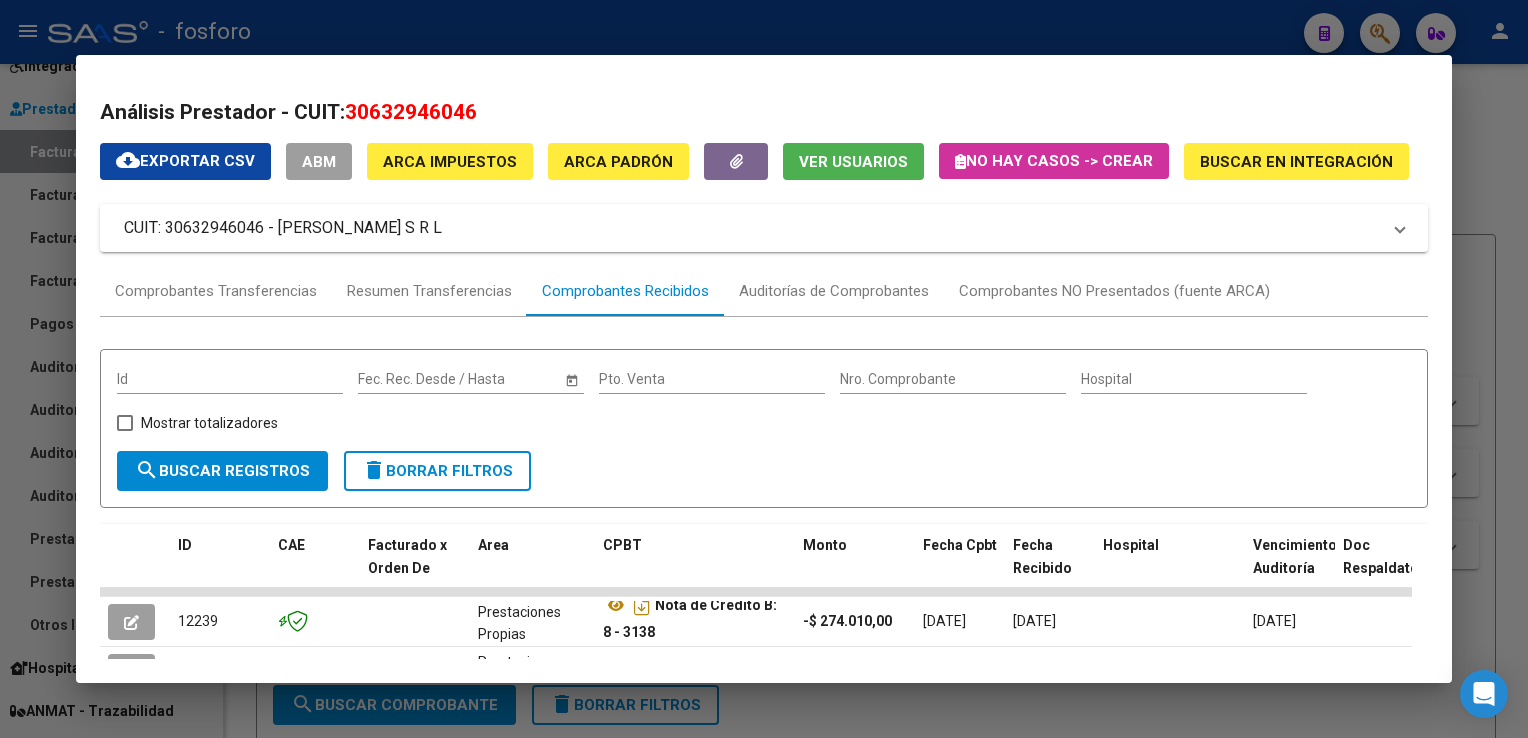 click at bounding box center [764, 369] 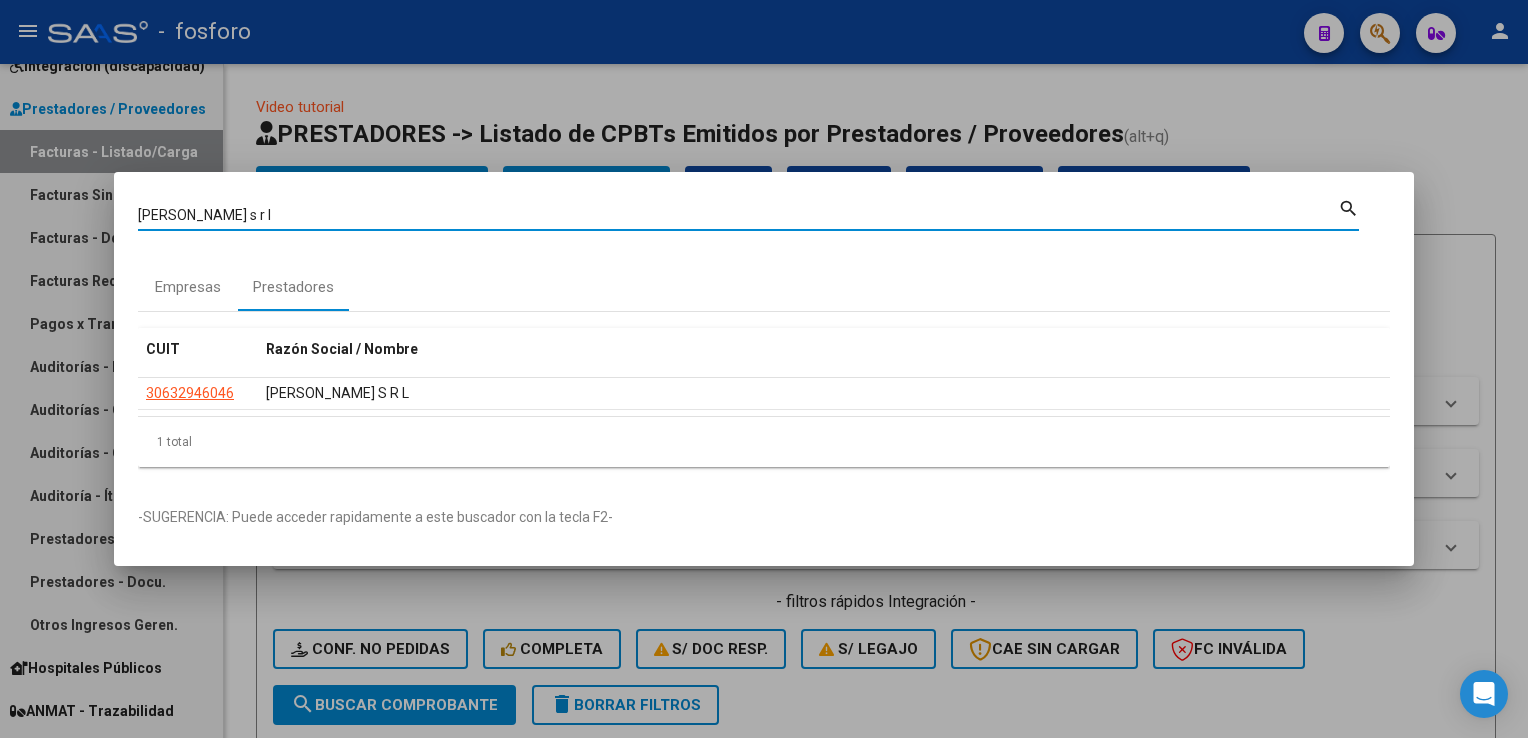 drag, startPoint x: 318, startPoint y: 211, endPoint x: 64, endPoint y: 206, distance: 254.04921 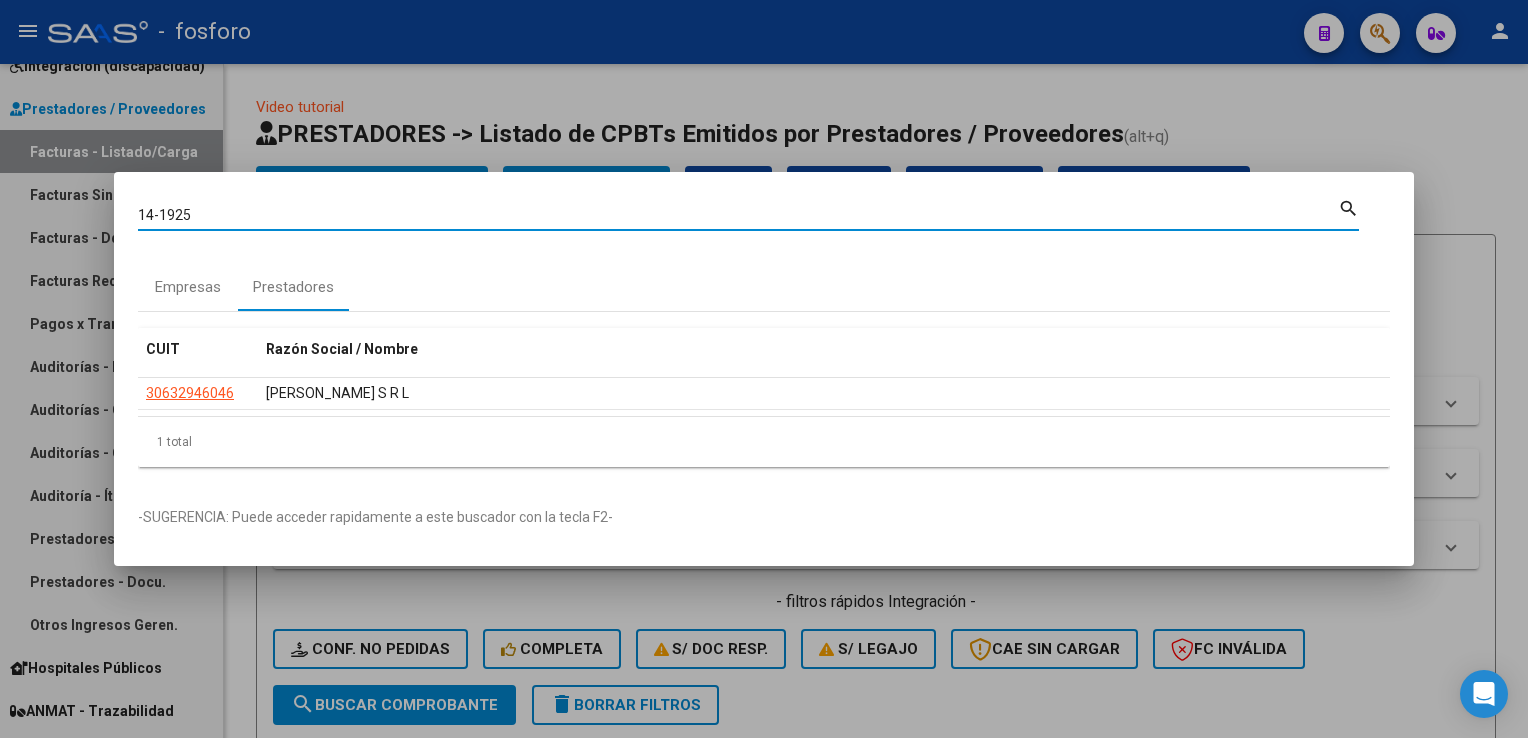 type on "14-1925" 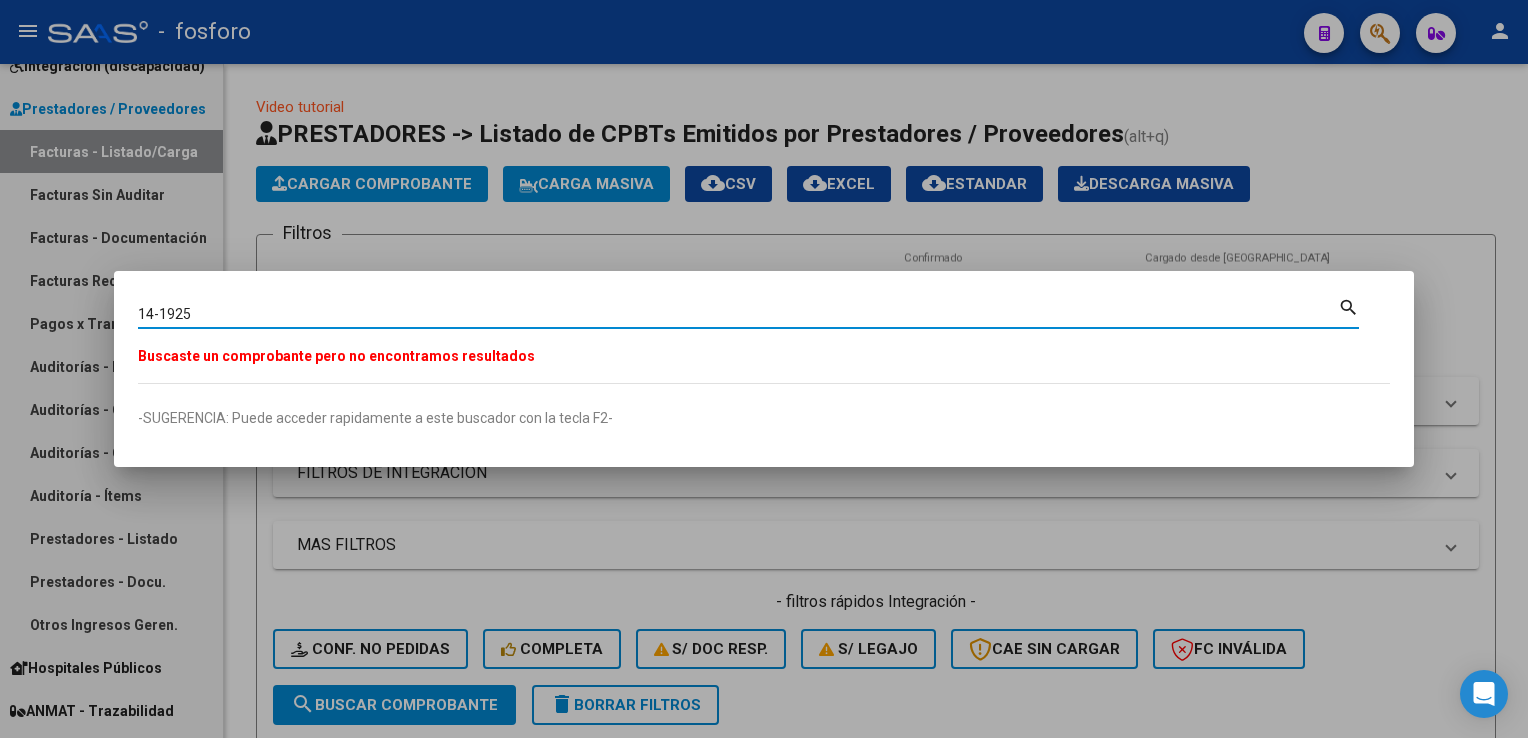 click at bounding box center [764, 369] 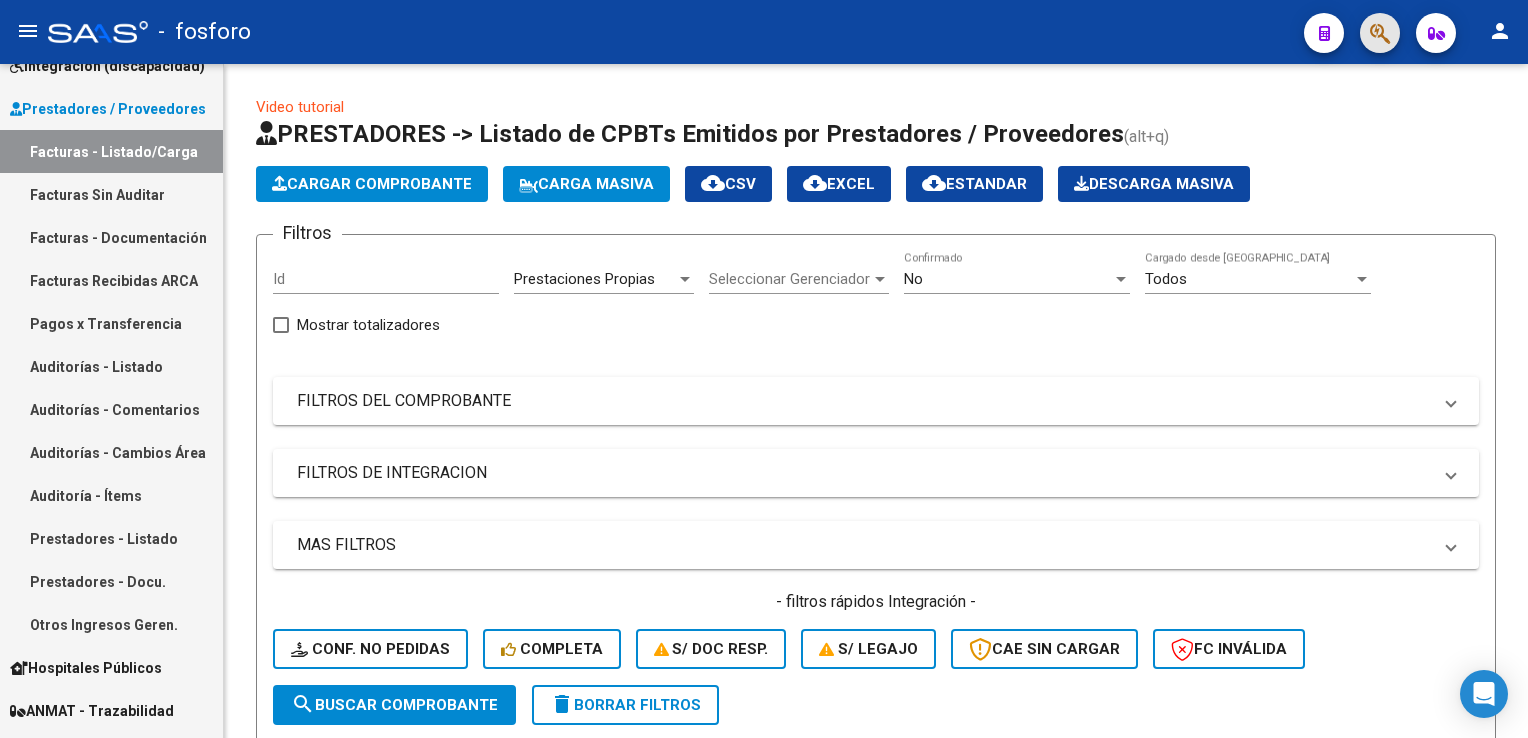 click 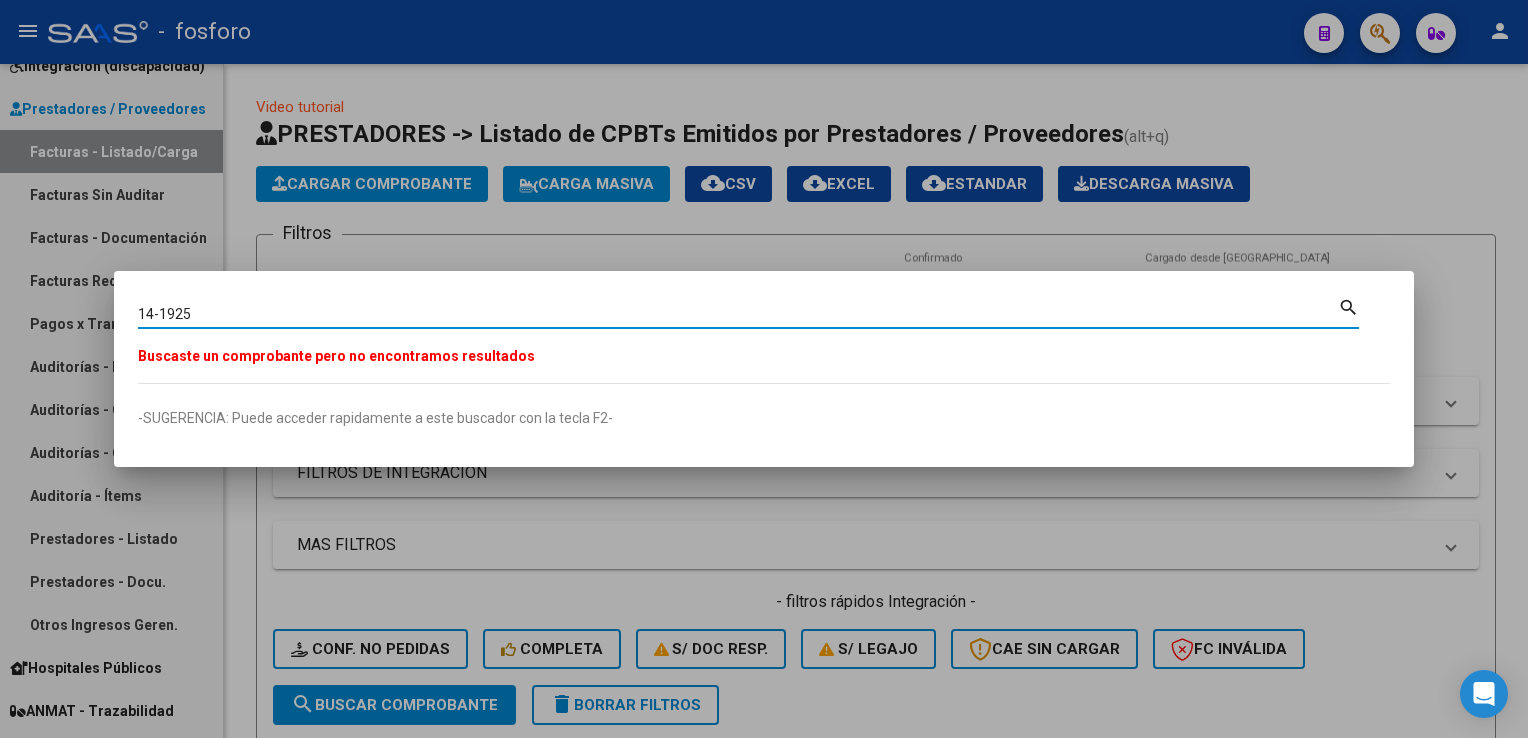 drag, startPoint x: 275, startPoint y: 311, endPoint x: 12, endPoint y: 342, distance: 264.8207 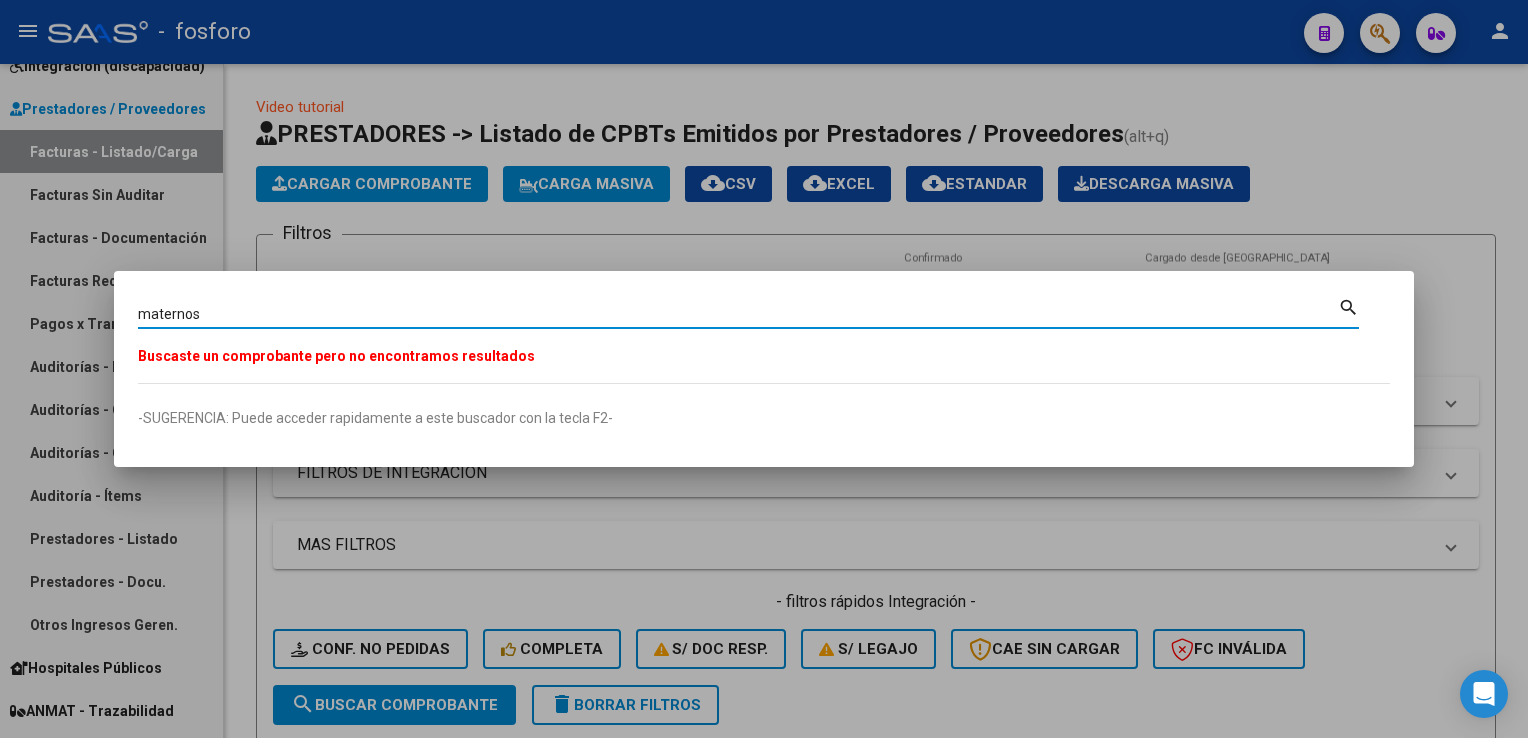 type on "maternos" 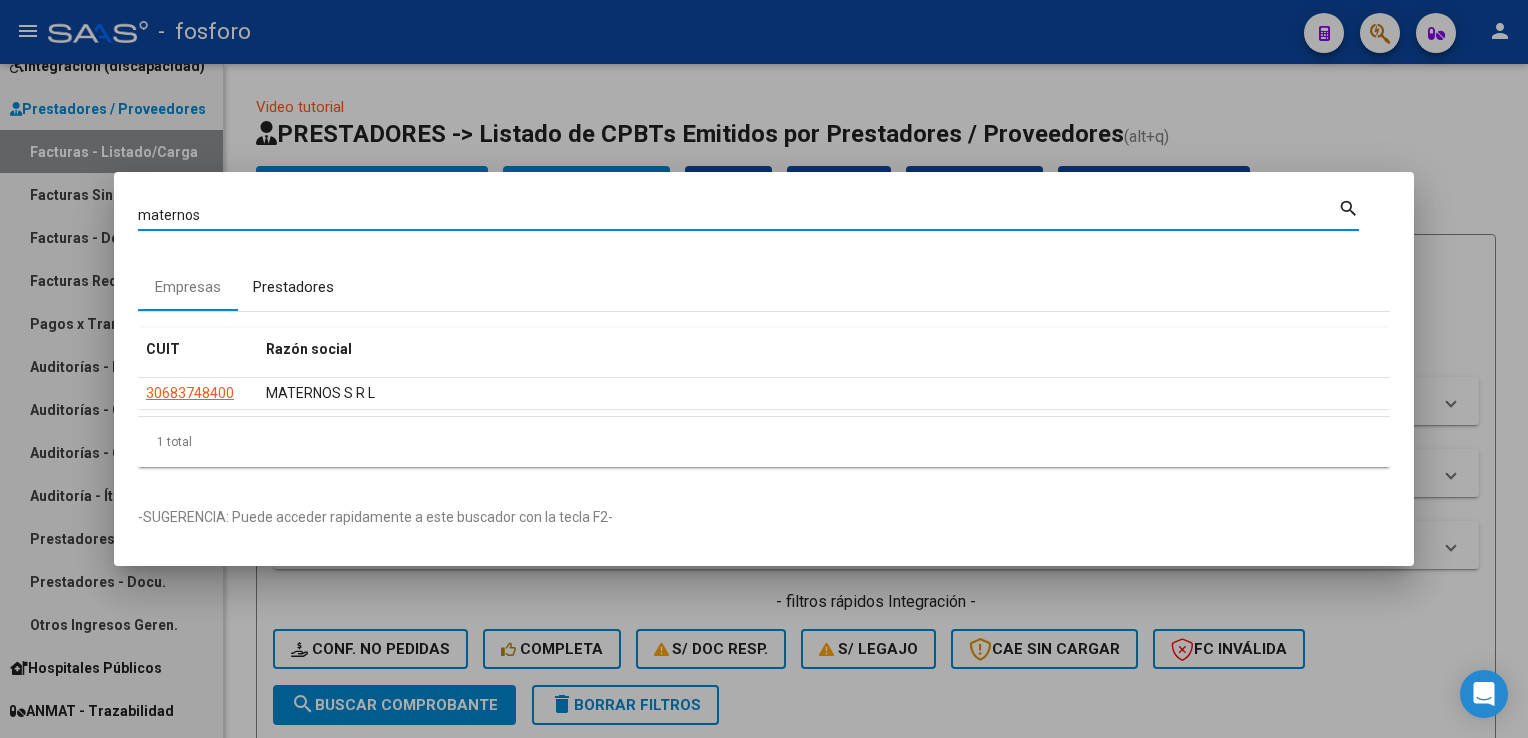 click on "Prestadores" at bounding box center (293, 287) 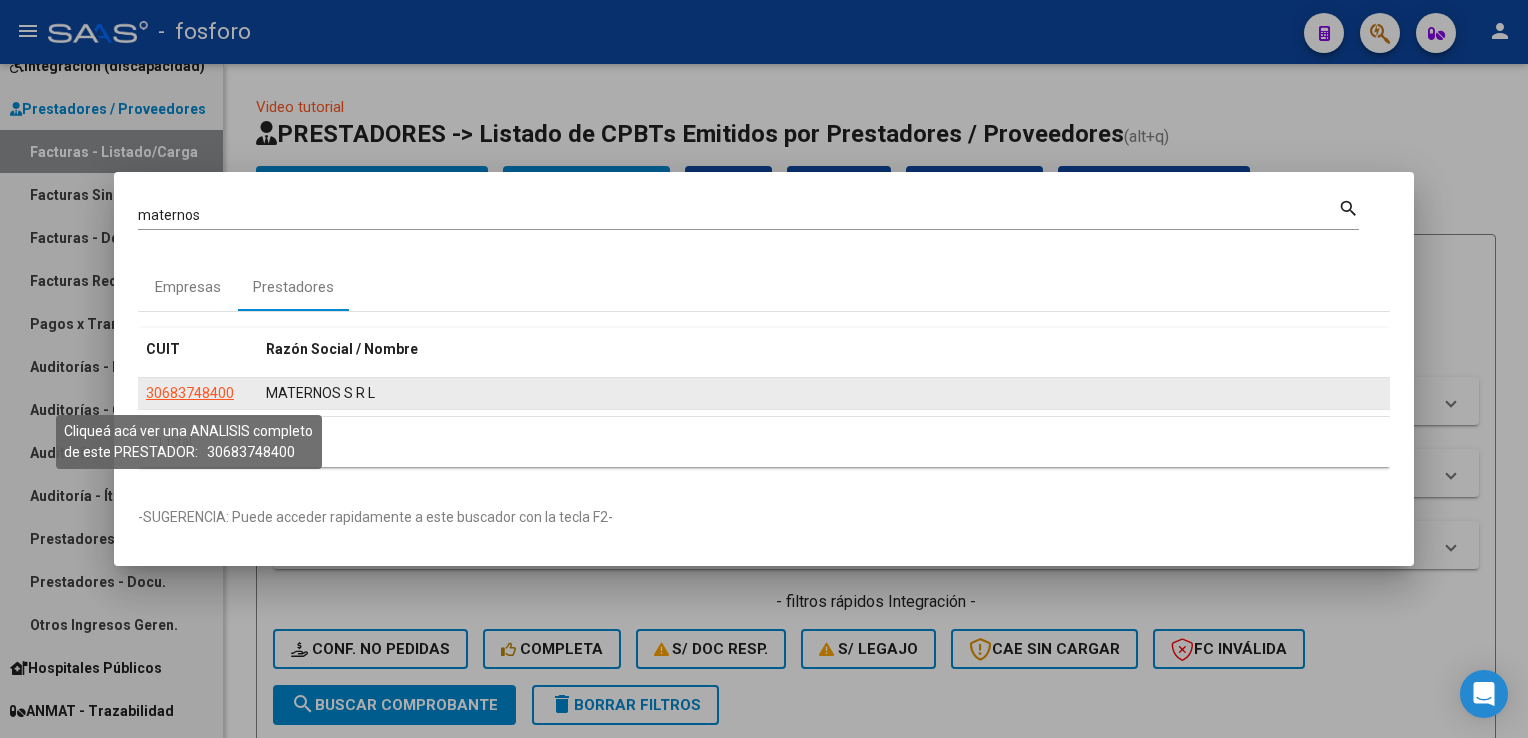 click on "30683748400" 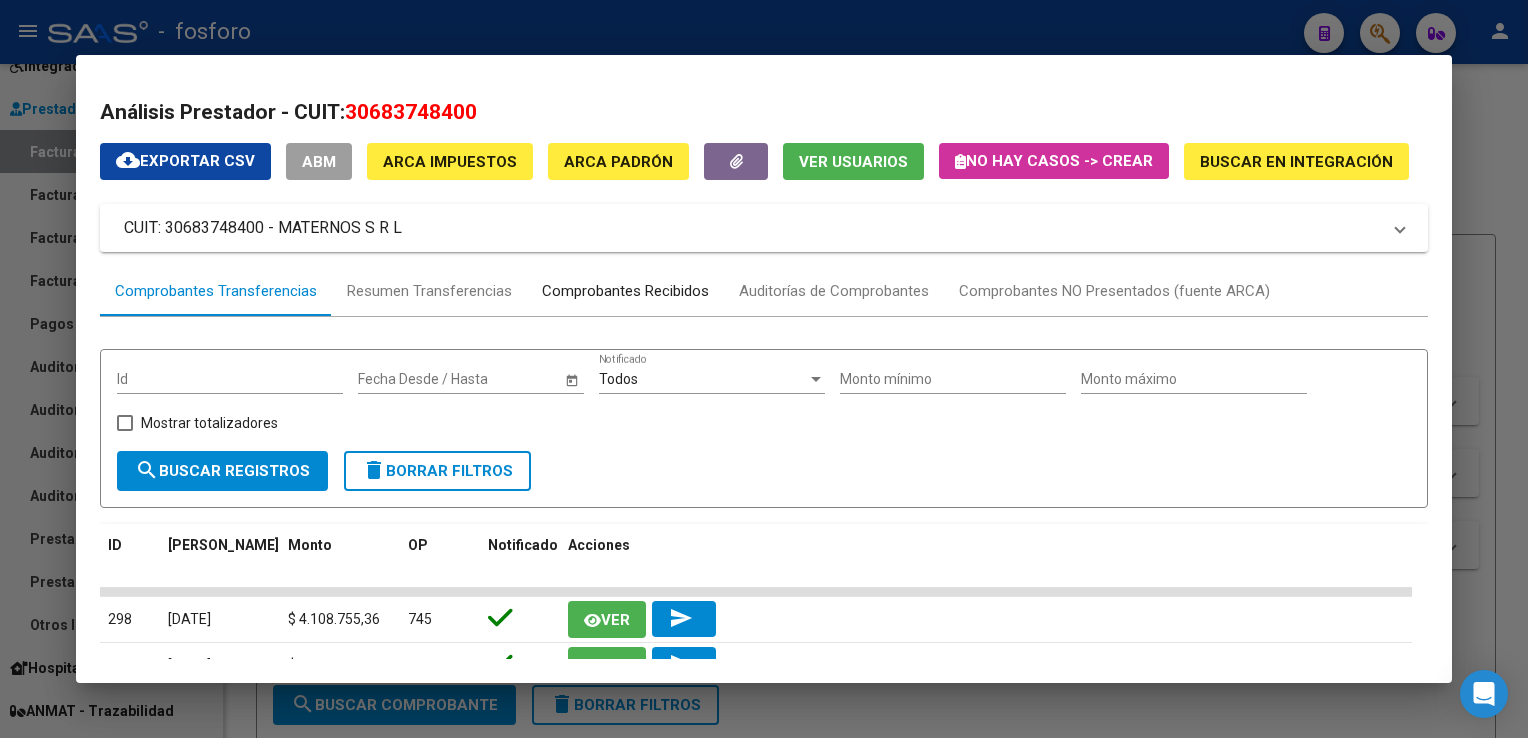 click on "Comprobantes Recibidos" at bounding box center (625, 291) 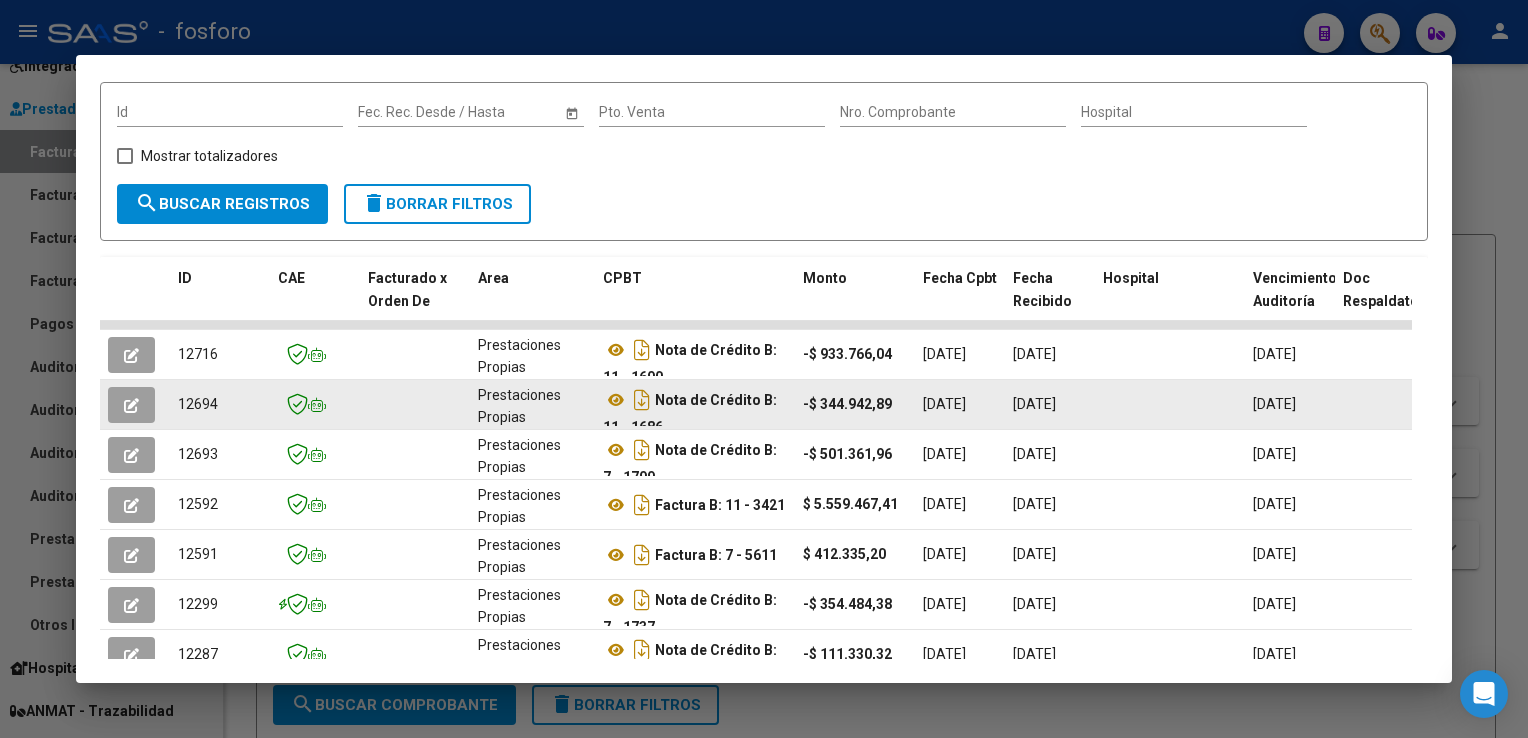 scroll, scrollTop: 300, scrollLeft: 0, axis: vertical 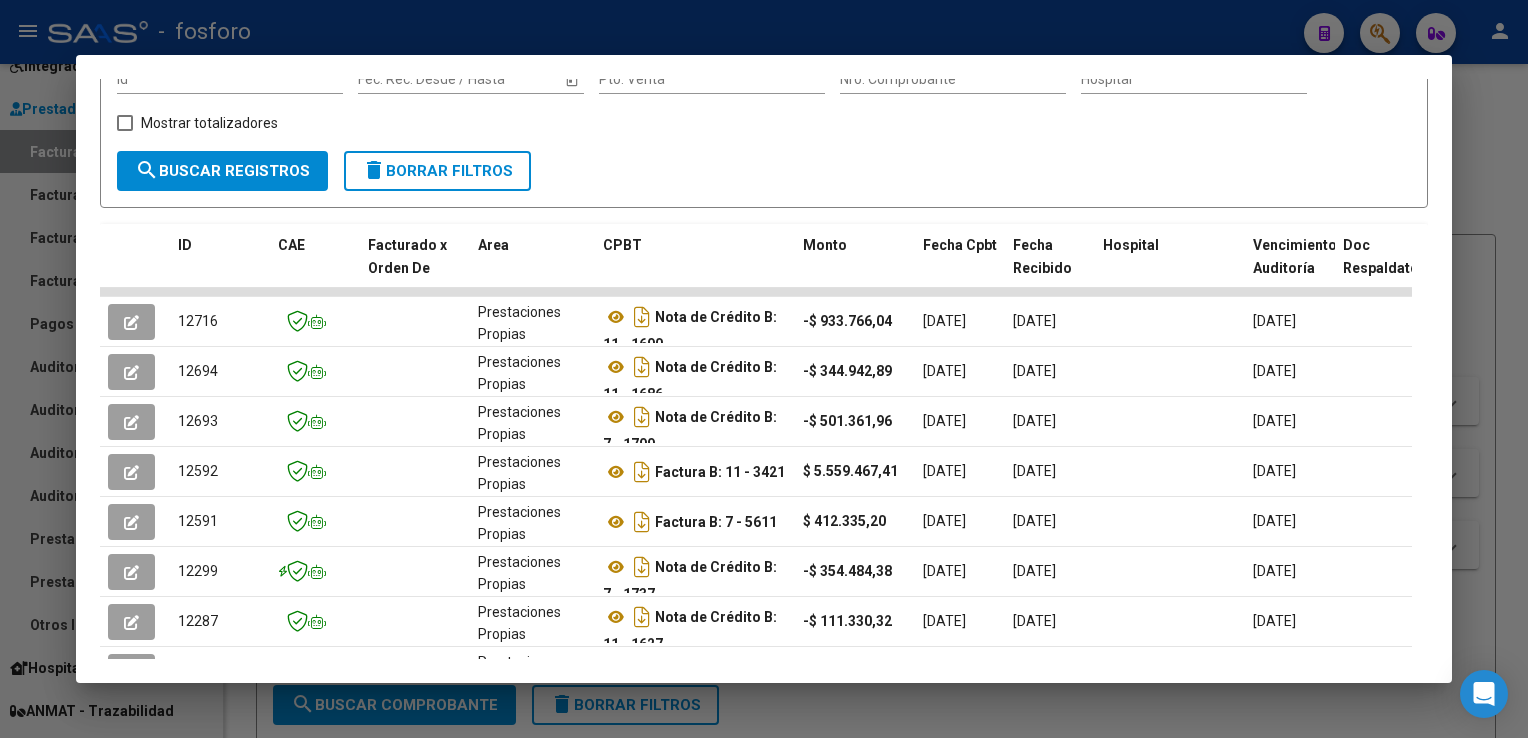 click at bounding box center [764, 369] 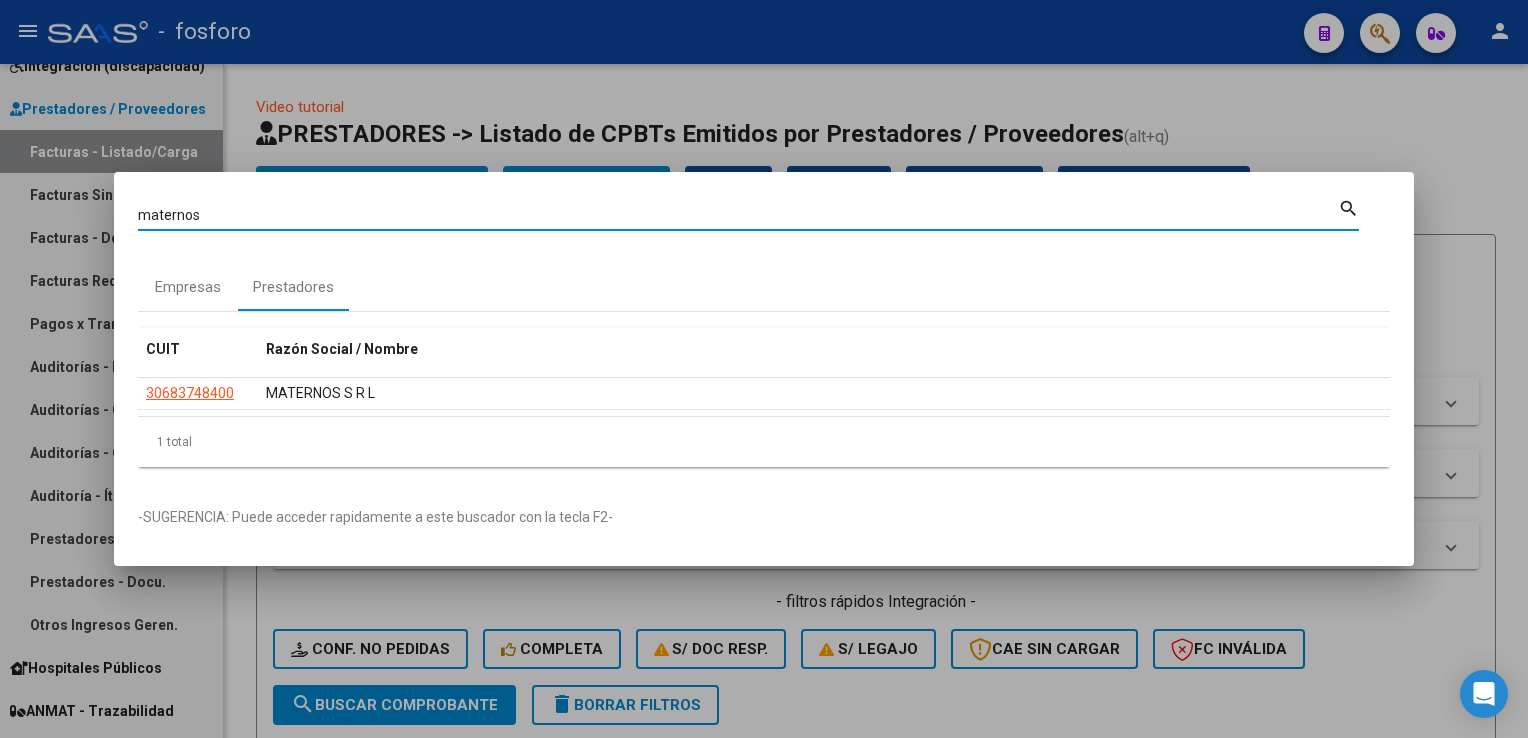drag, startPoint x: 416, startPoint y: 213, endPoint x: 136, endPoint y: 220, distance: 280.0875 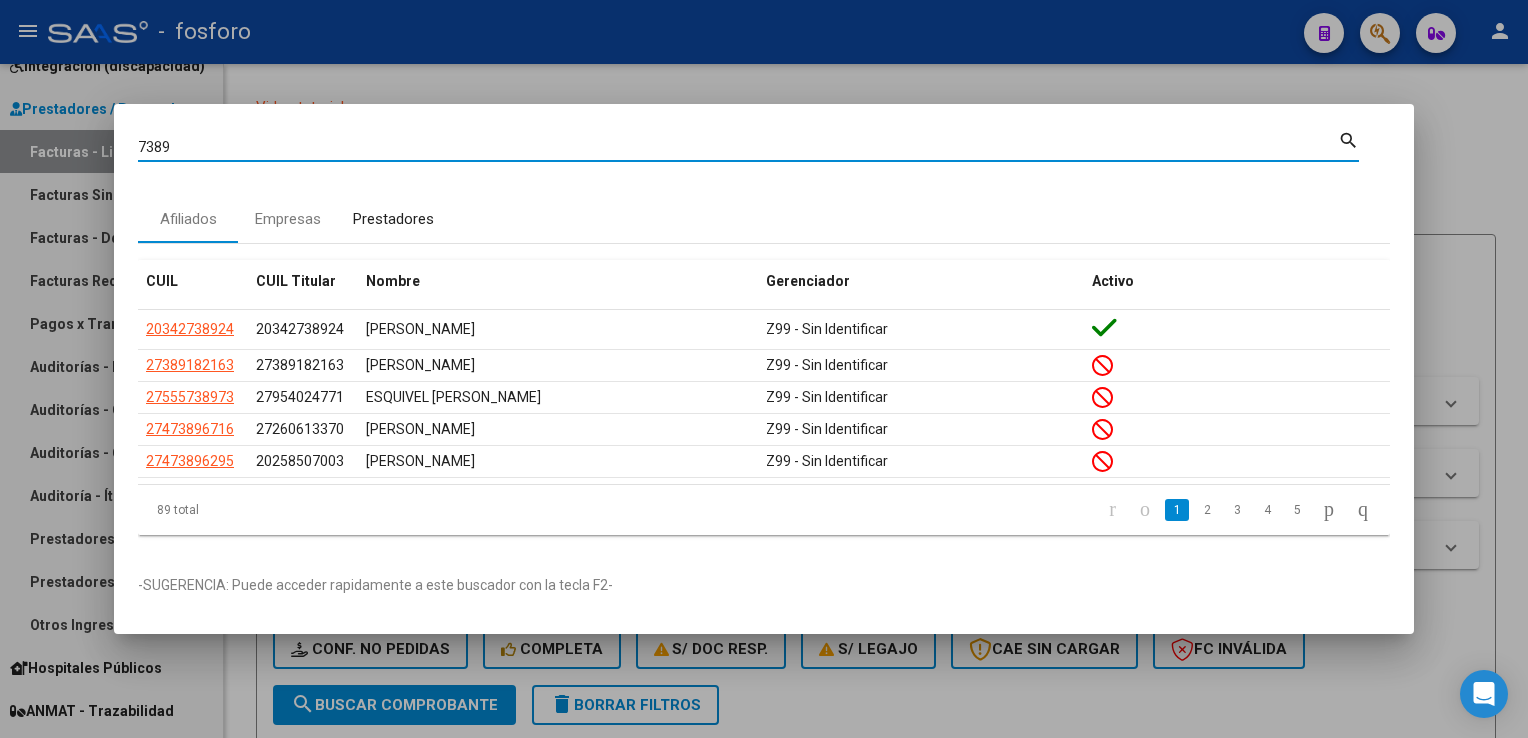 click on "Prestadores" at bounding box center [393, 219] 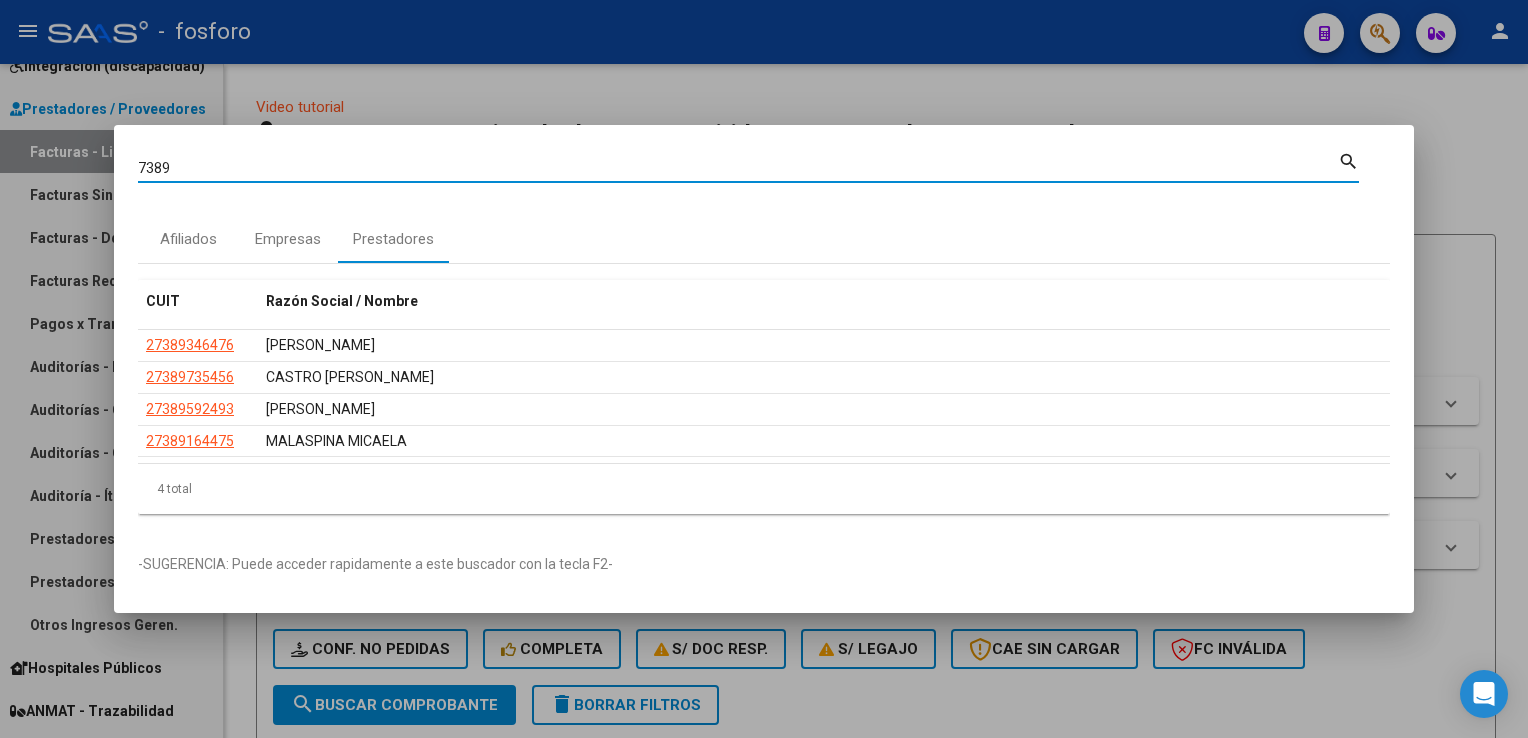 drag, startPoint x: 136, startPoint y: 172, endPoint x: 48, endPoint y: 149, distance: 90.95603 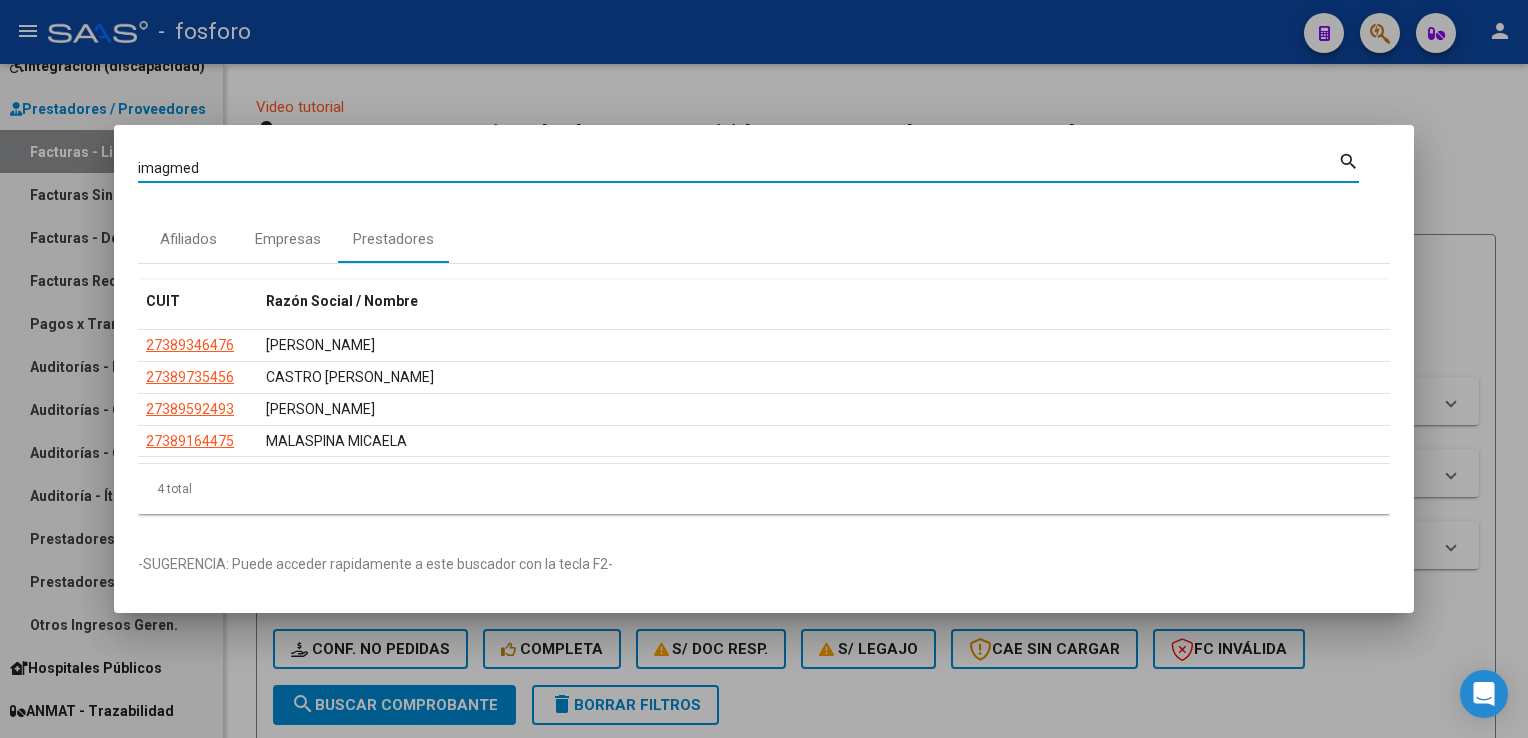 type on "imagmed" 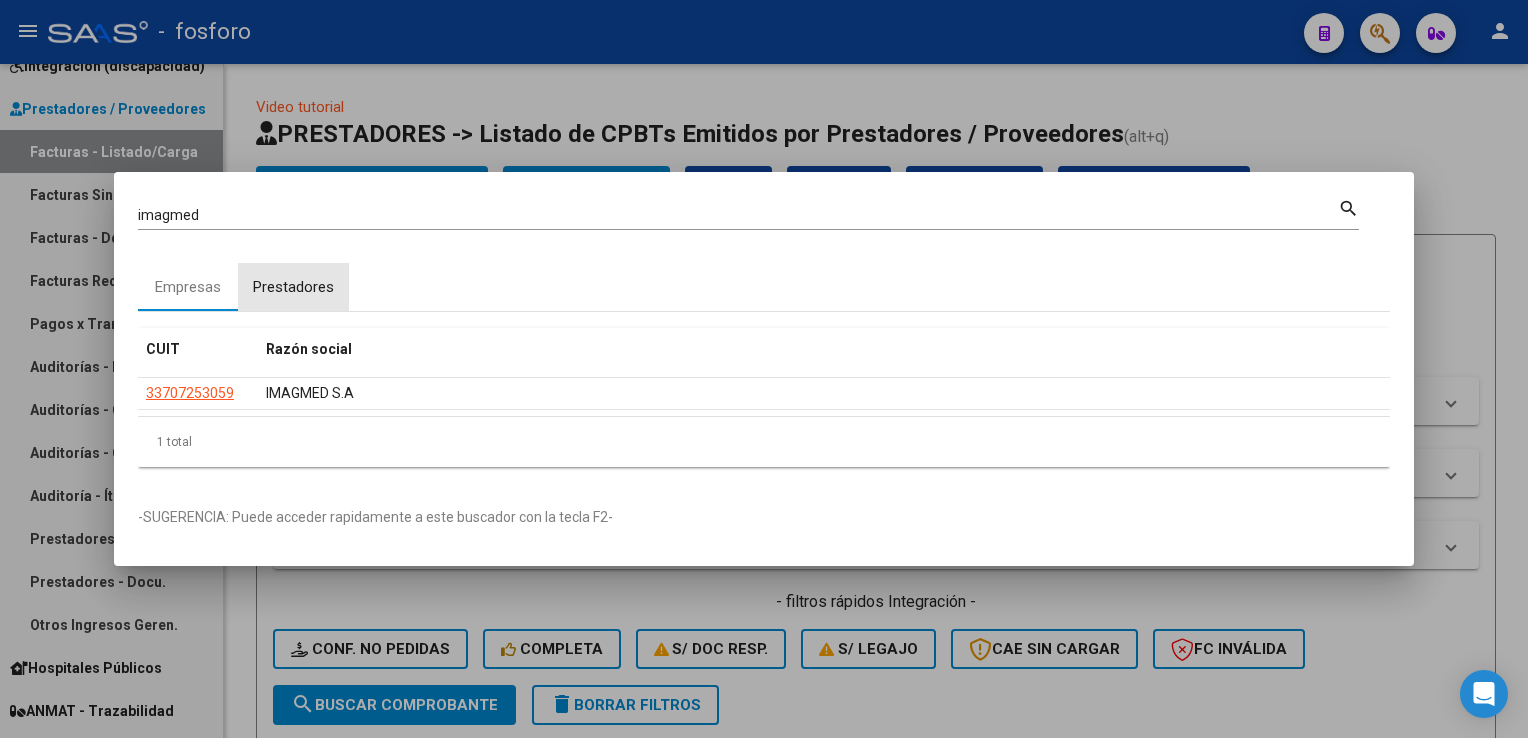 click on "Prestadores" at bounding box center (293, 287) 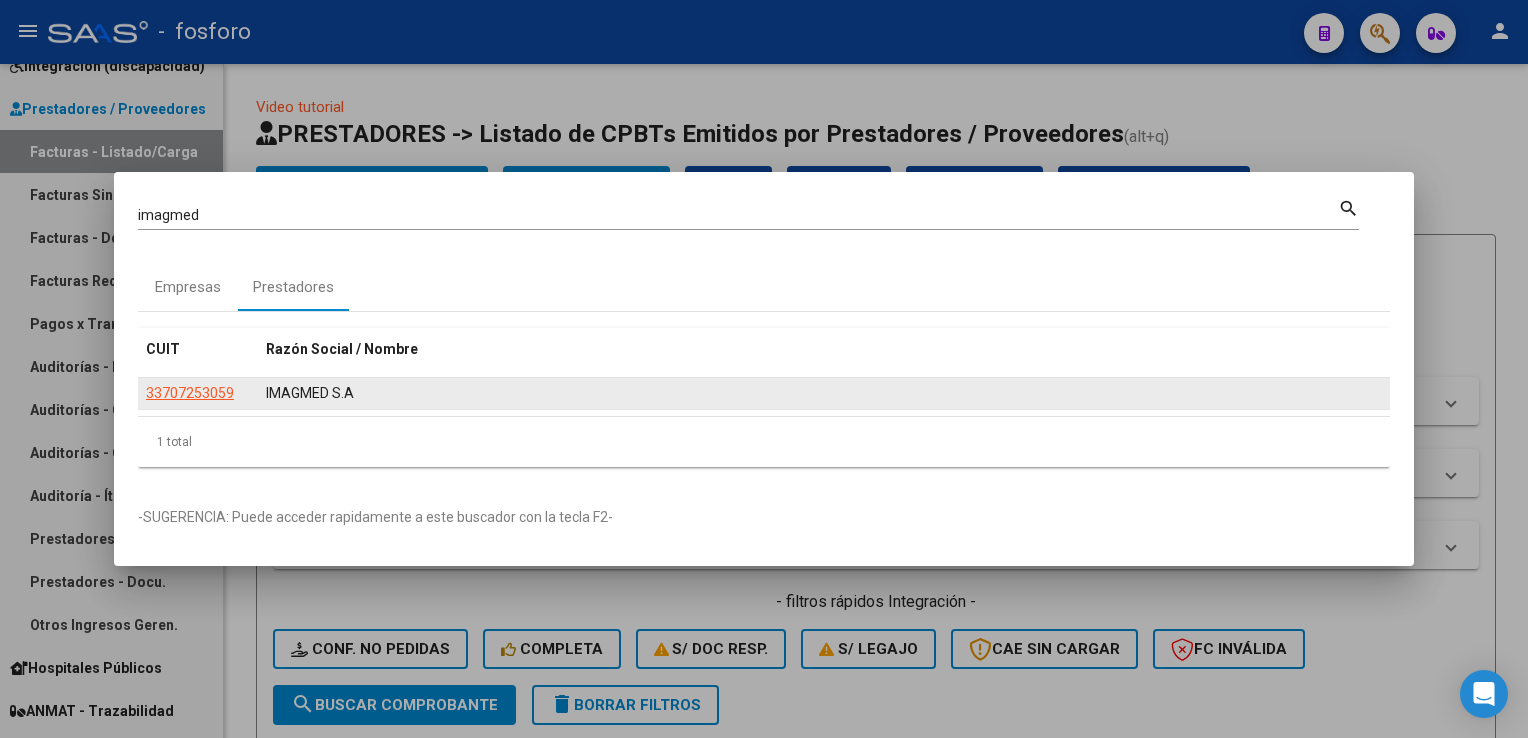 click on "33707253059" 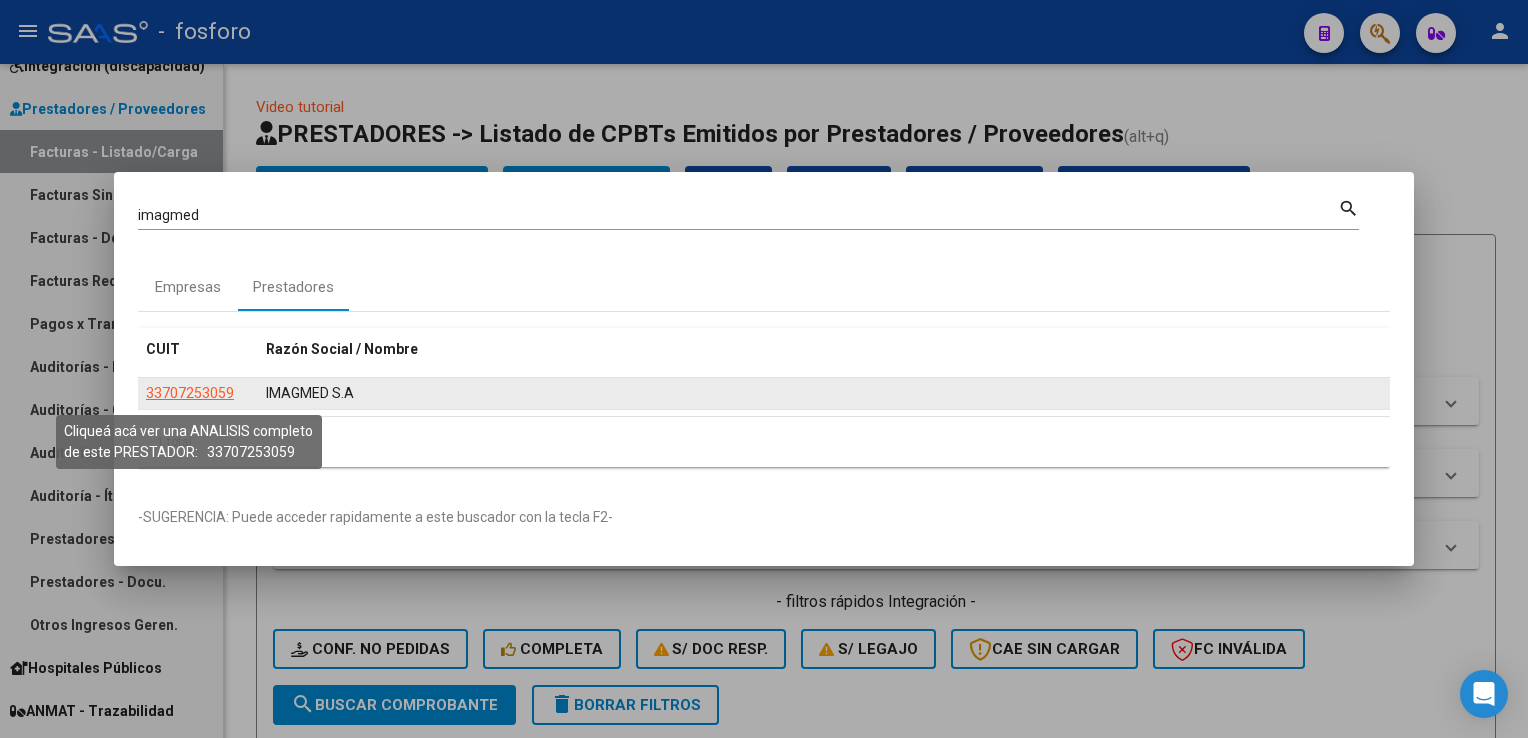 click on "33707253059" 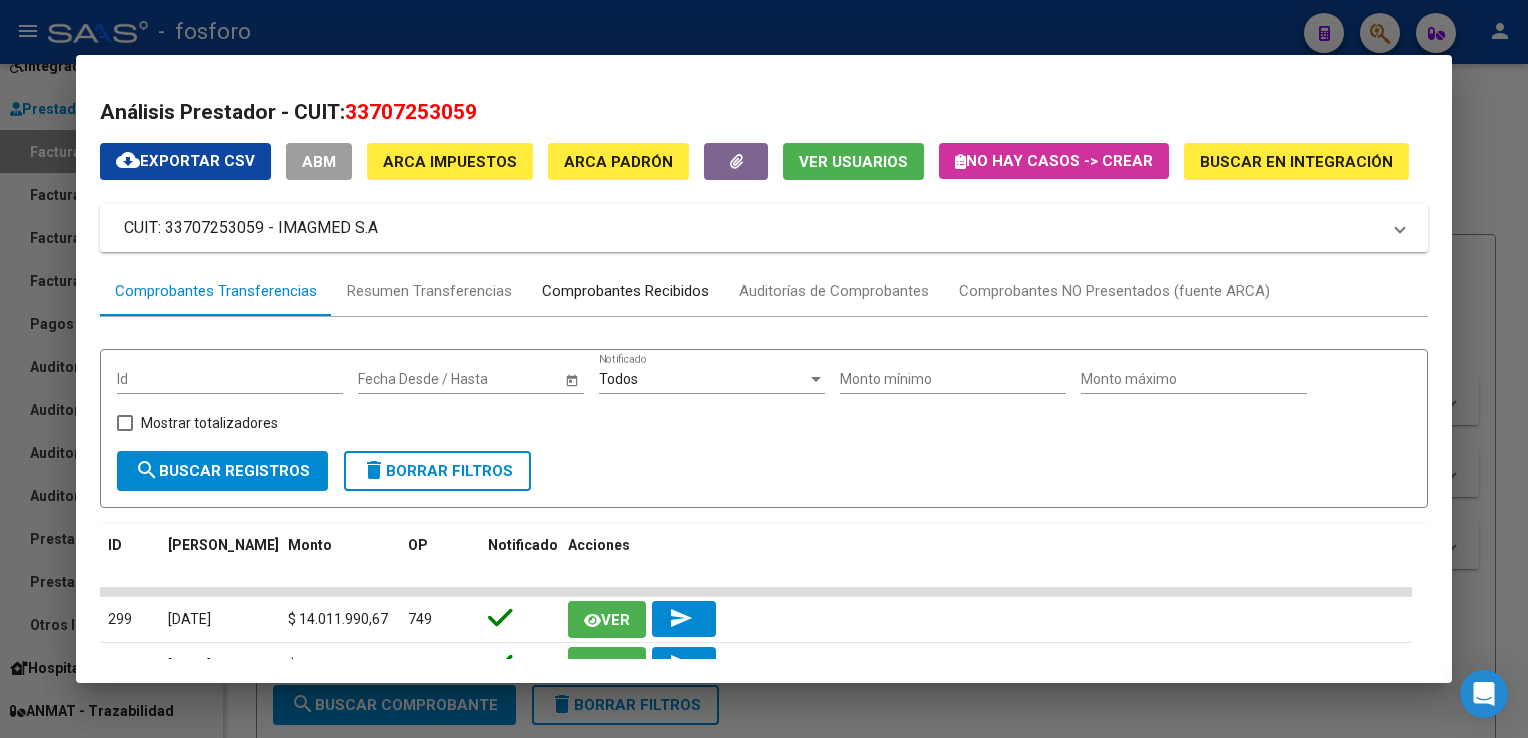 click on "Comprobantes Recibidos" at bounding box center (625, 291) 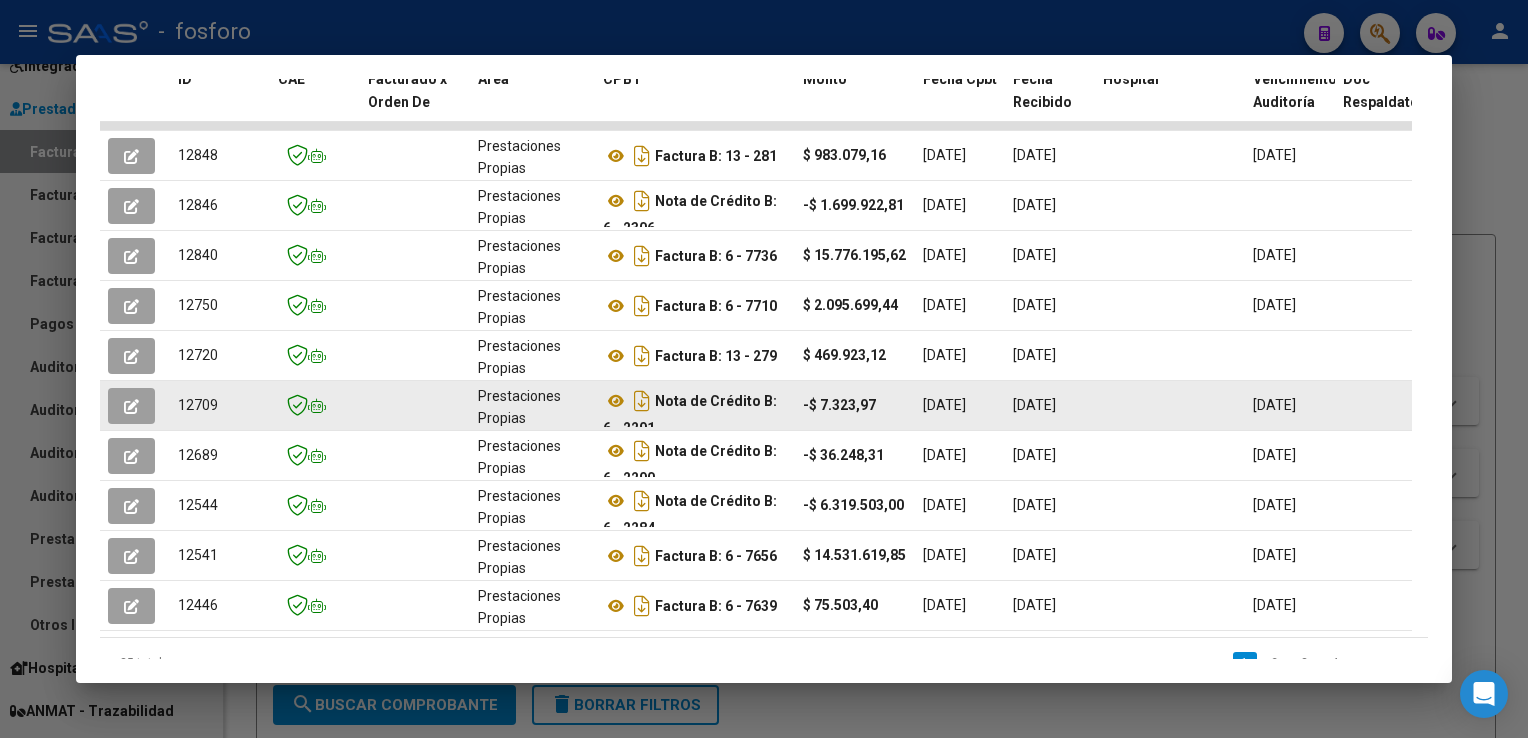 scroll, scrollTop: 500, scrollLeft: 0, axis: vertical 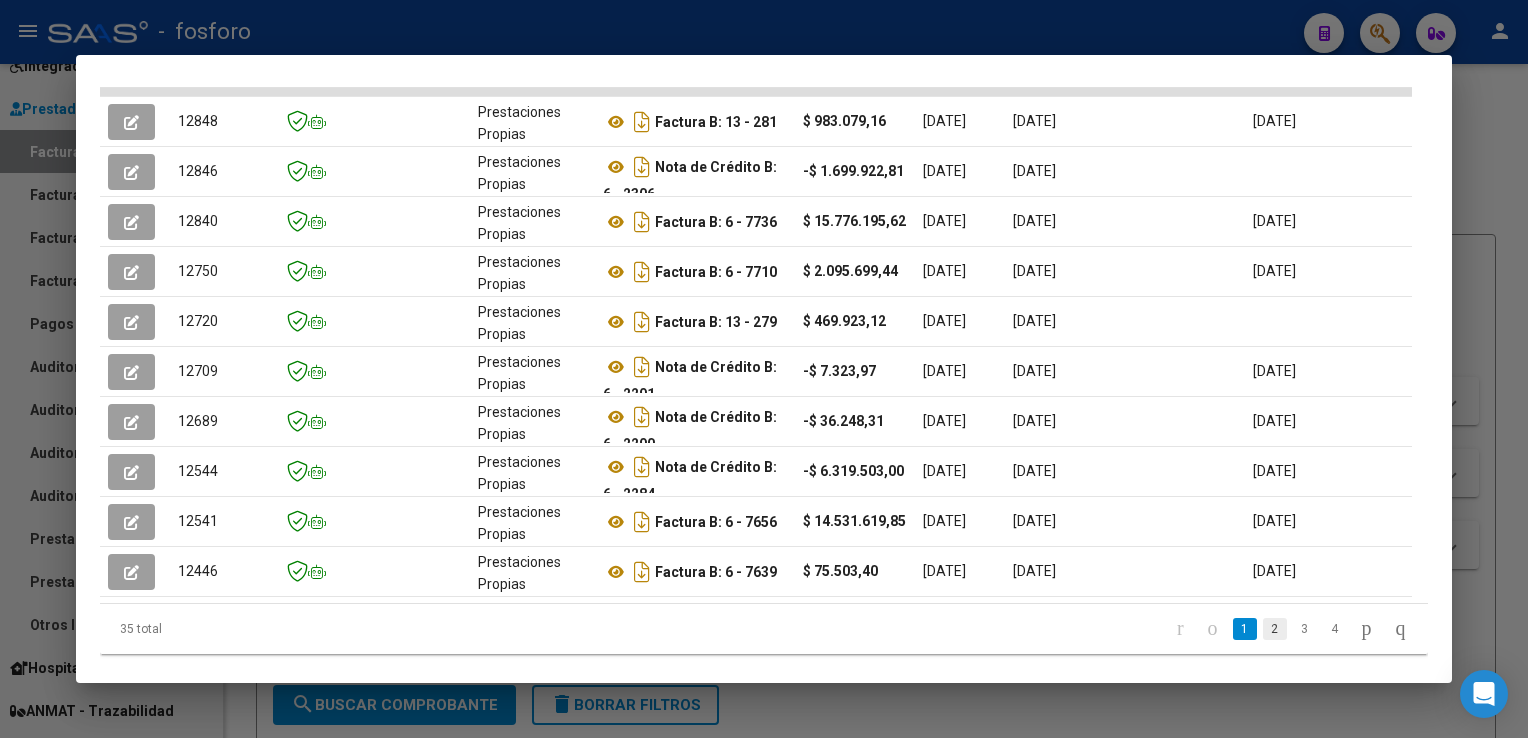 click on "2" 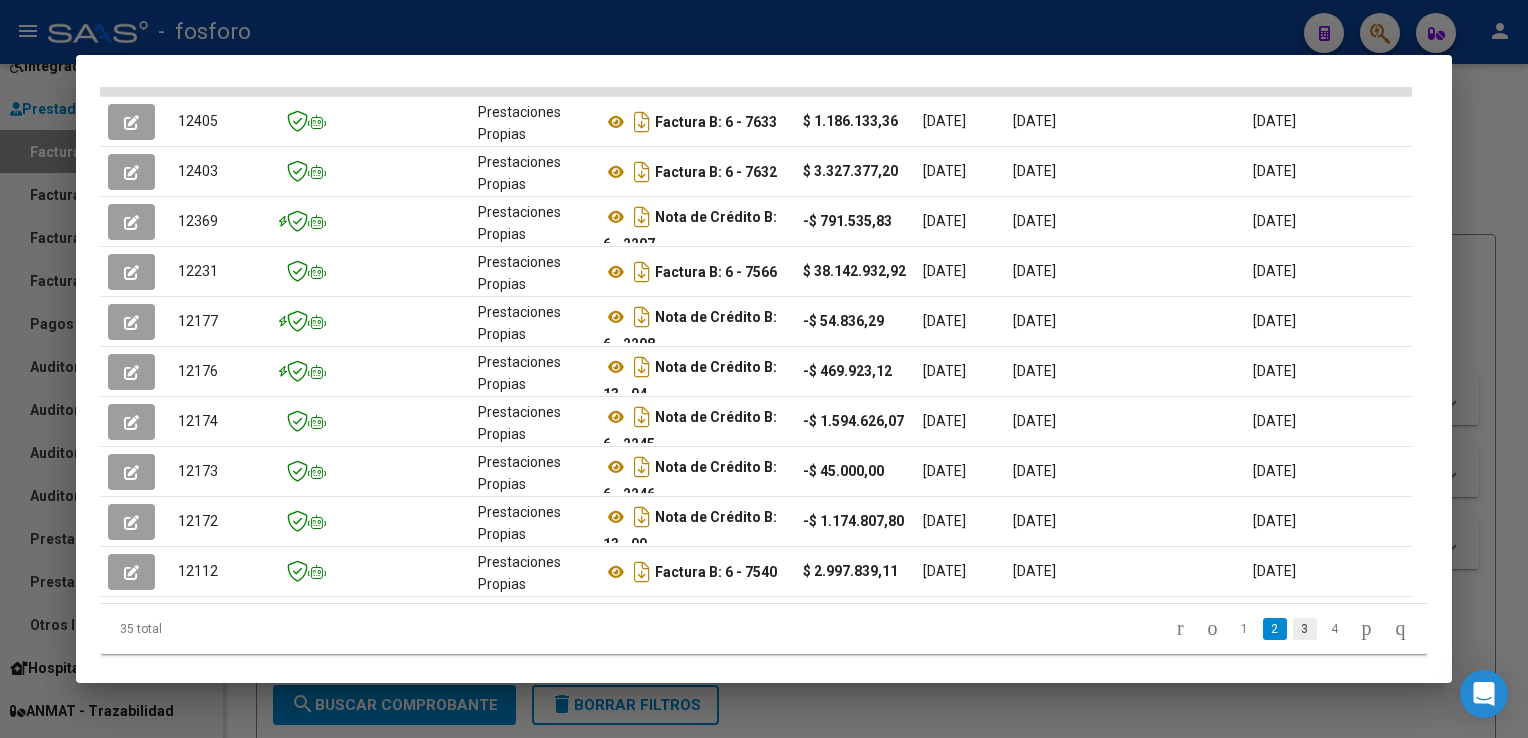 click on "3" 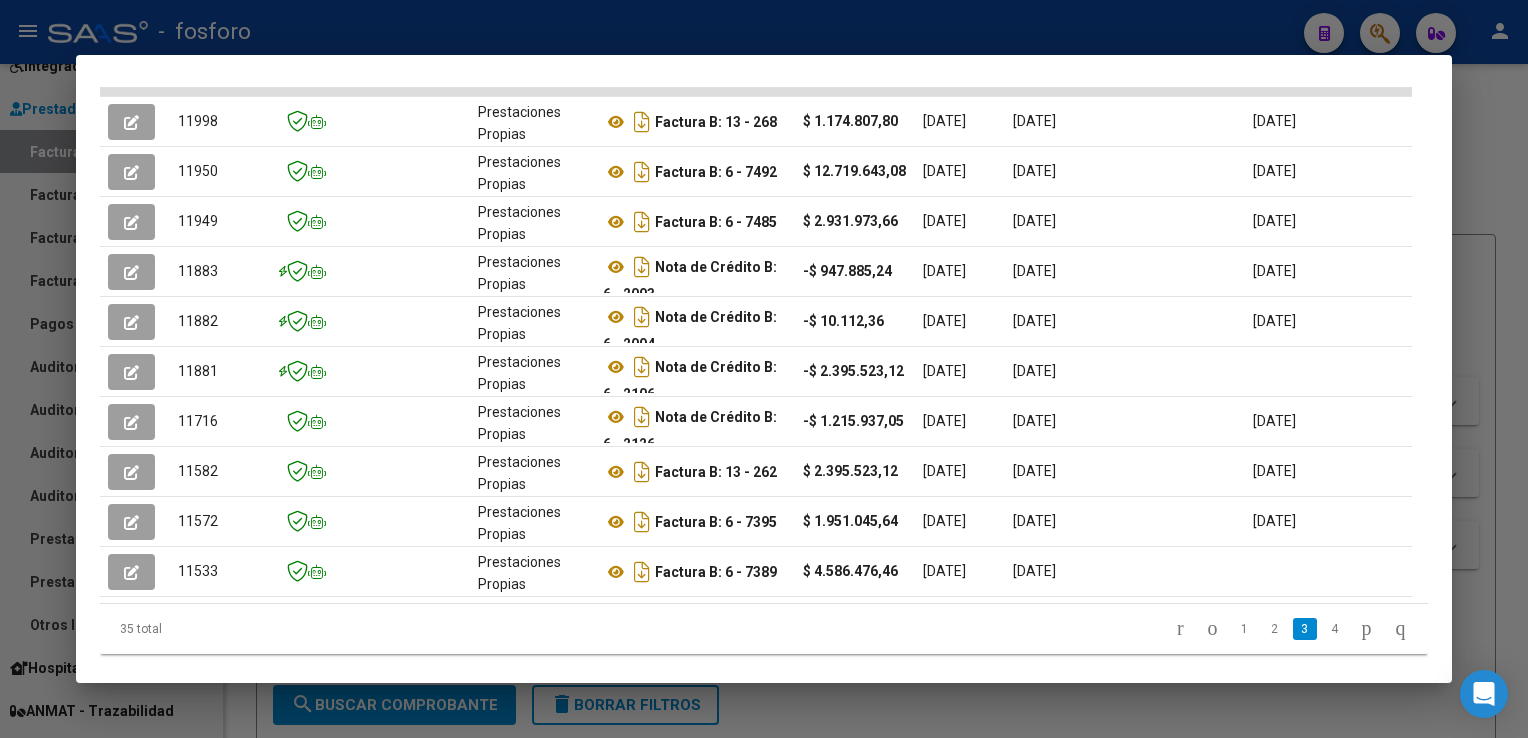 click at bounding box center (764, 369) 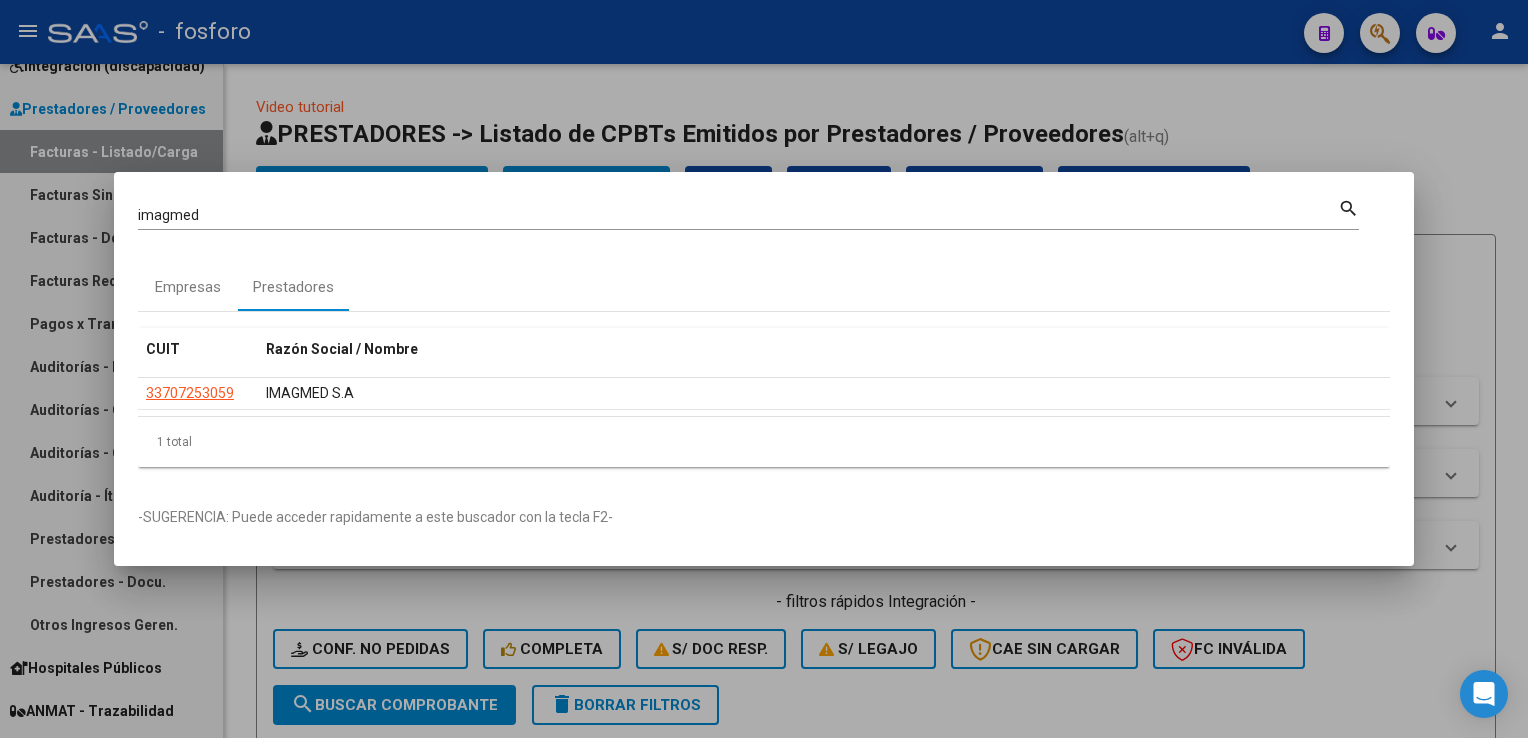click at bounding box center [764, 369] 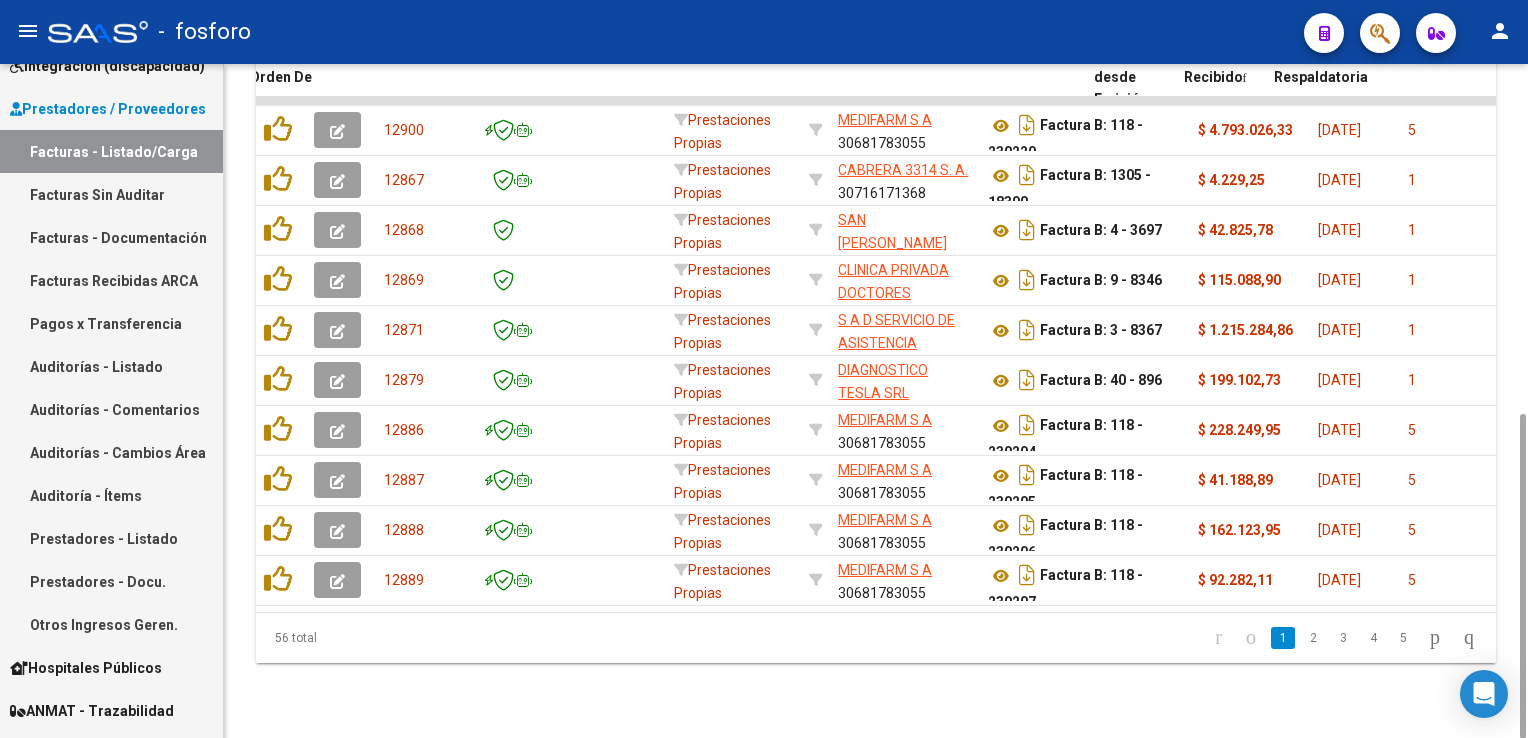 scroll, scrollTop: 0, scrollLeft: 0, axis: both 